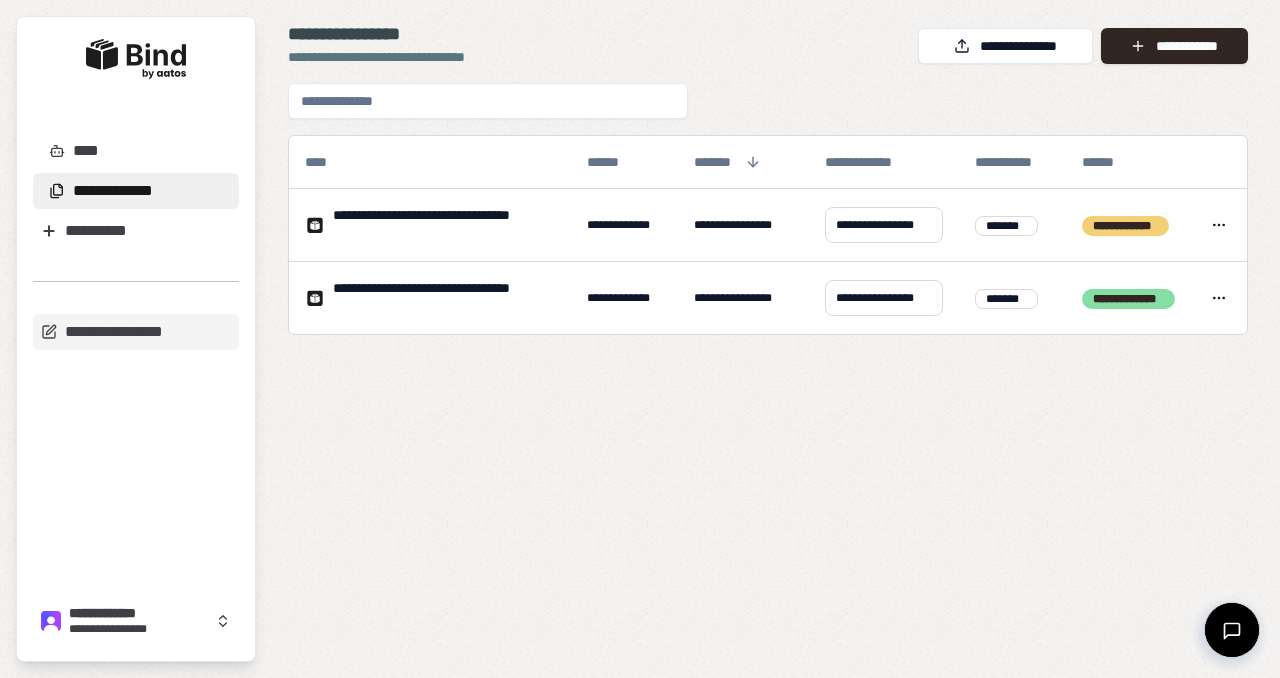 scroll, scrollTop: 0, scrollLeft: 0, axis: both 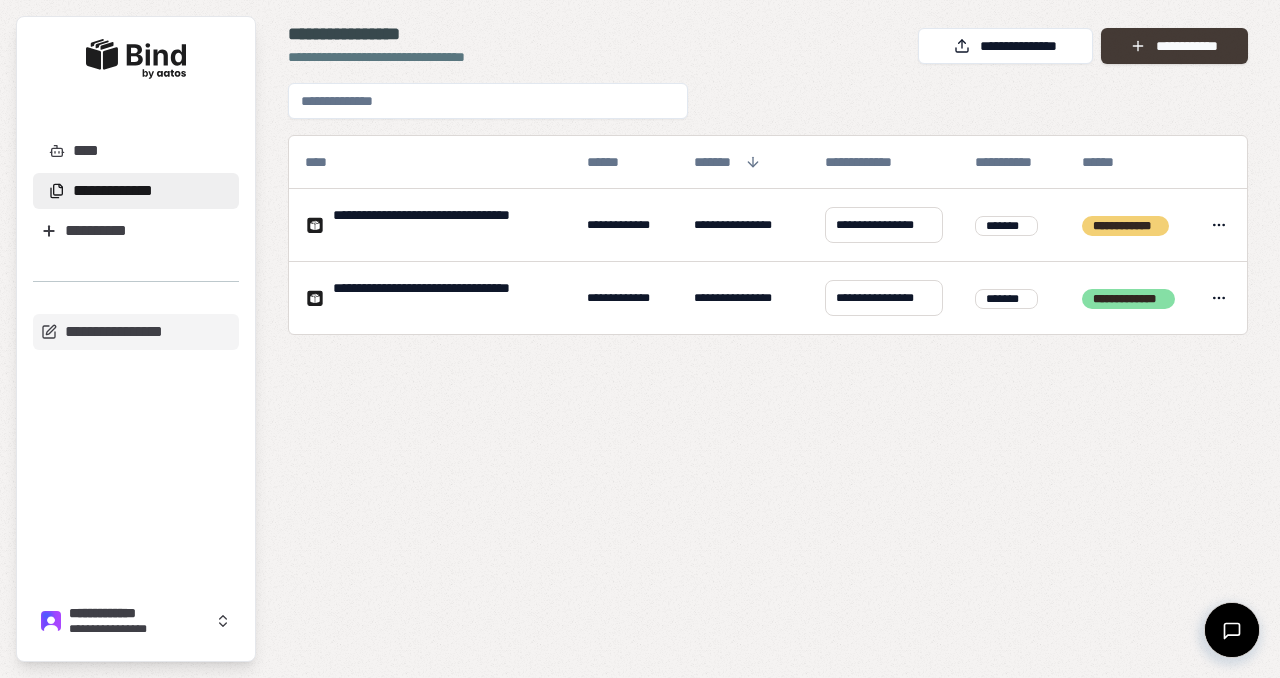 click on "**********" at bounding box center [1174, 46] 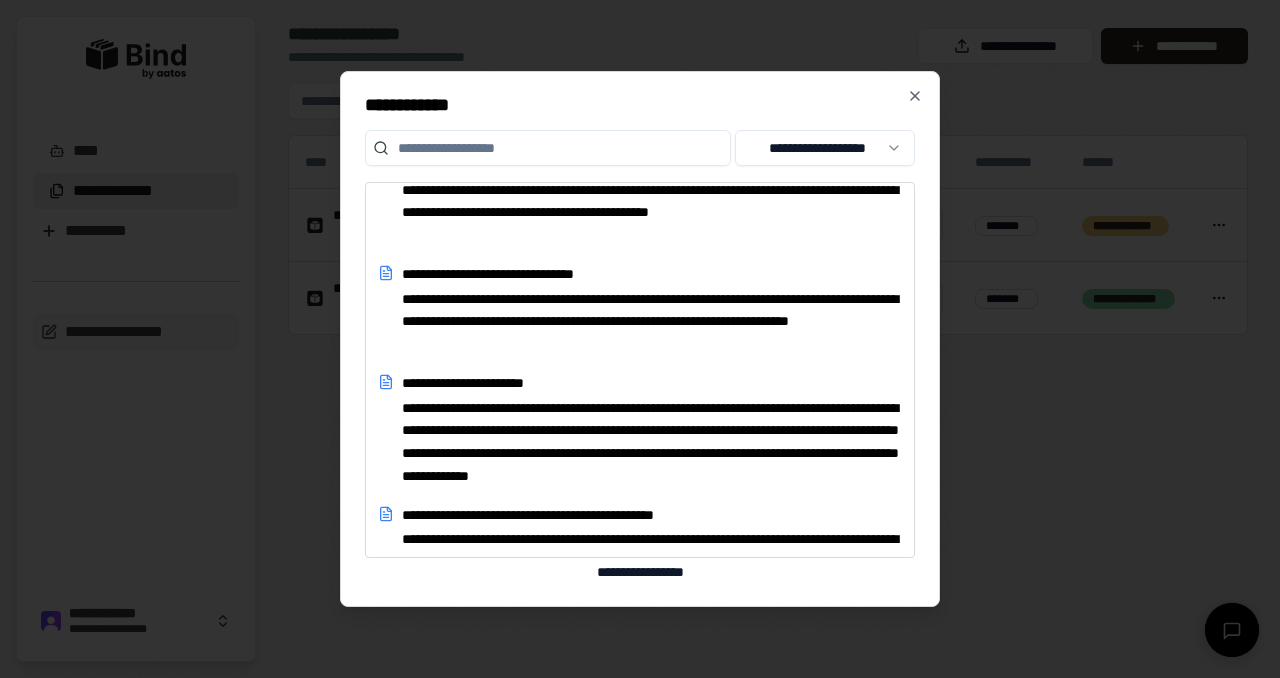scroll, scrollTop: 6517, scrollLeft: 0, axis: vertical 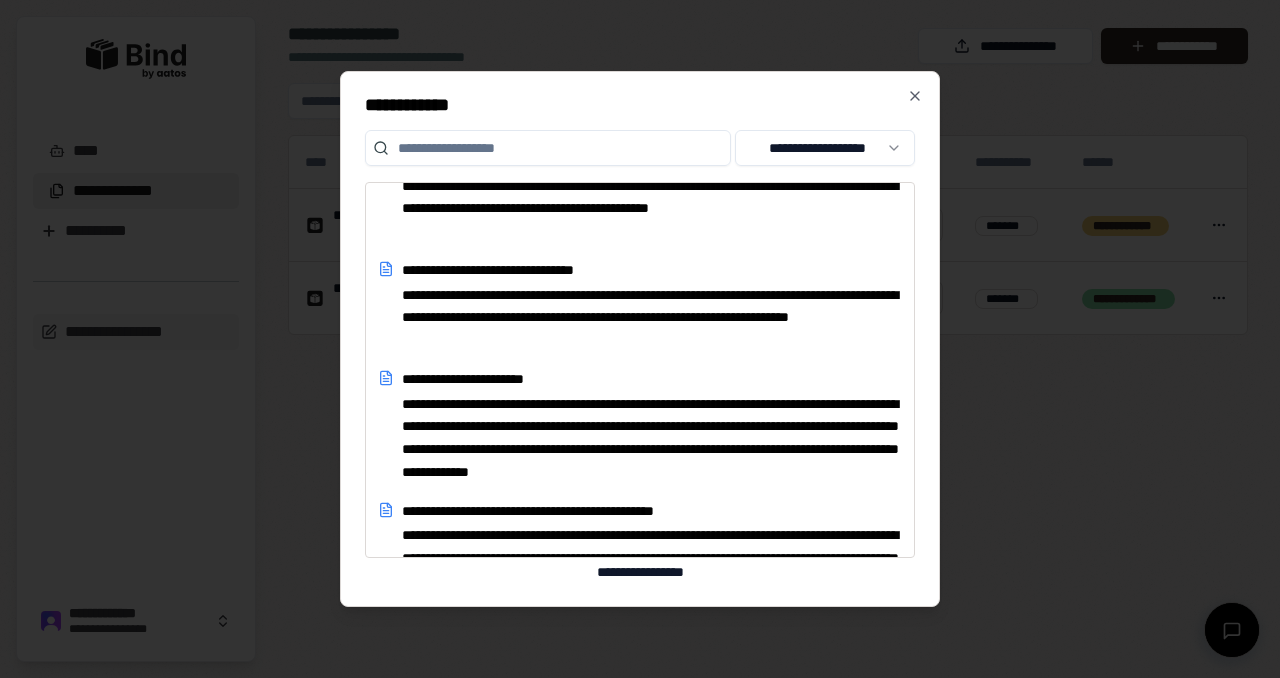 click at bounding box center [548, 148] 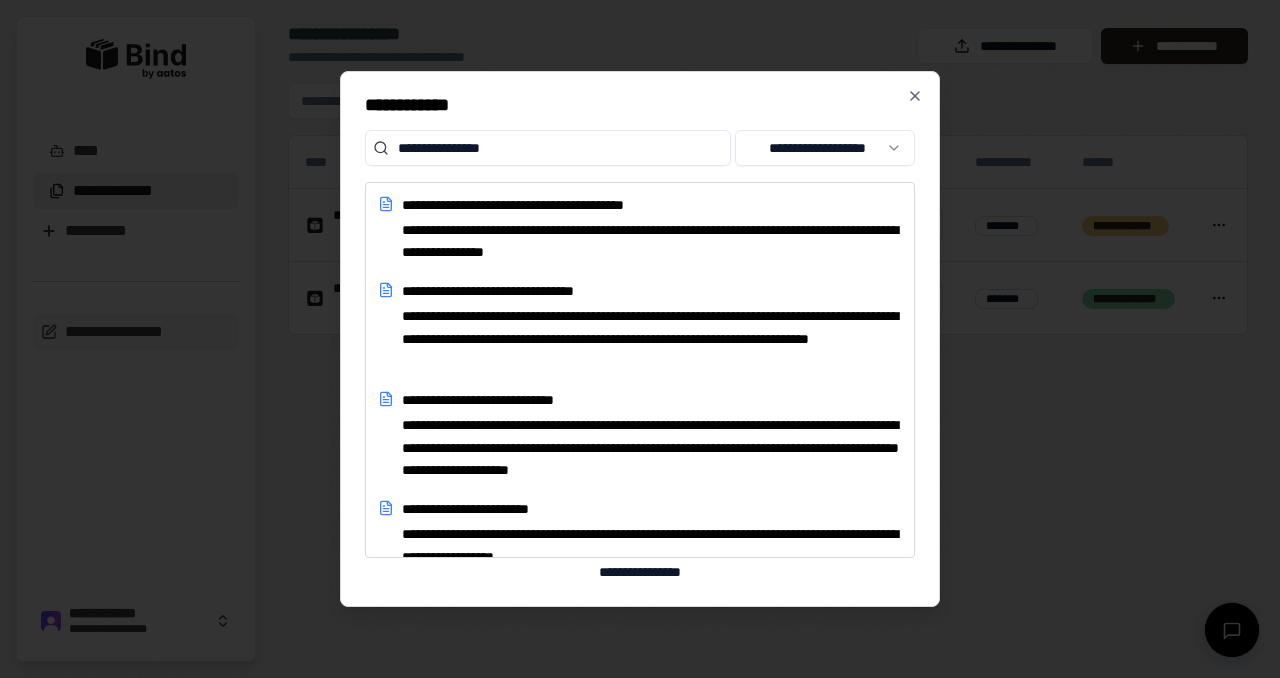 scroll, scrollTop: 792, scrollLeft: 0, axis: vertical 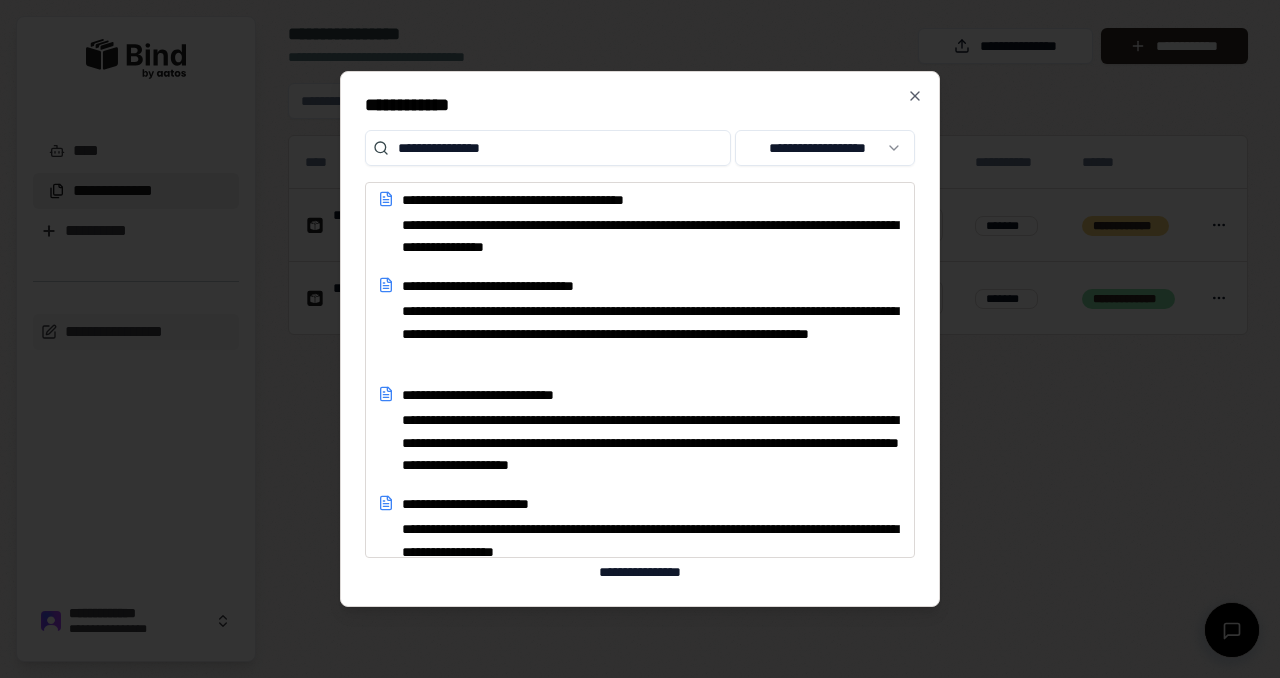 type on "**********" 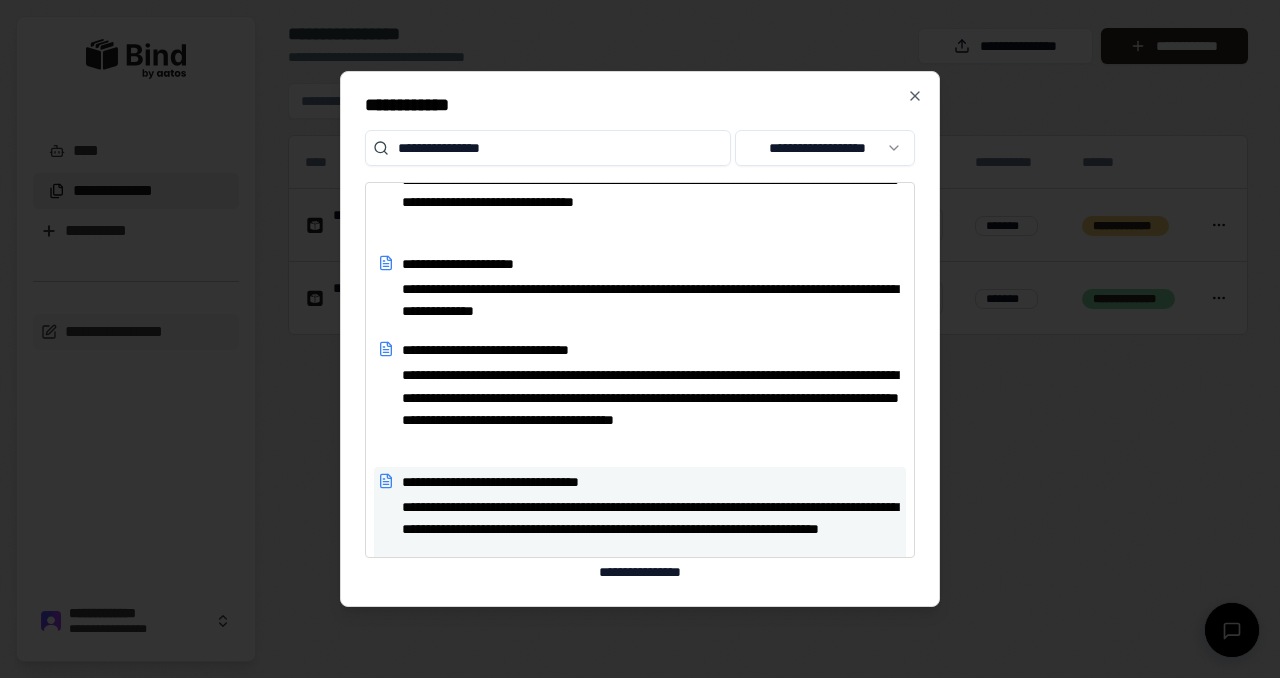 scroll, scrollTop: 0, scrollLeft: 0, axis: both 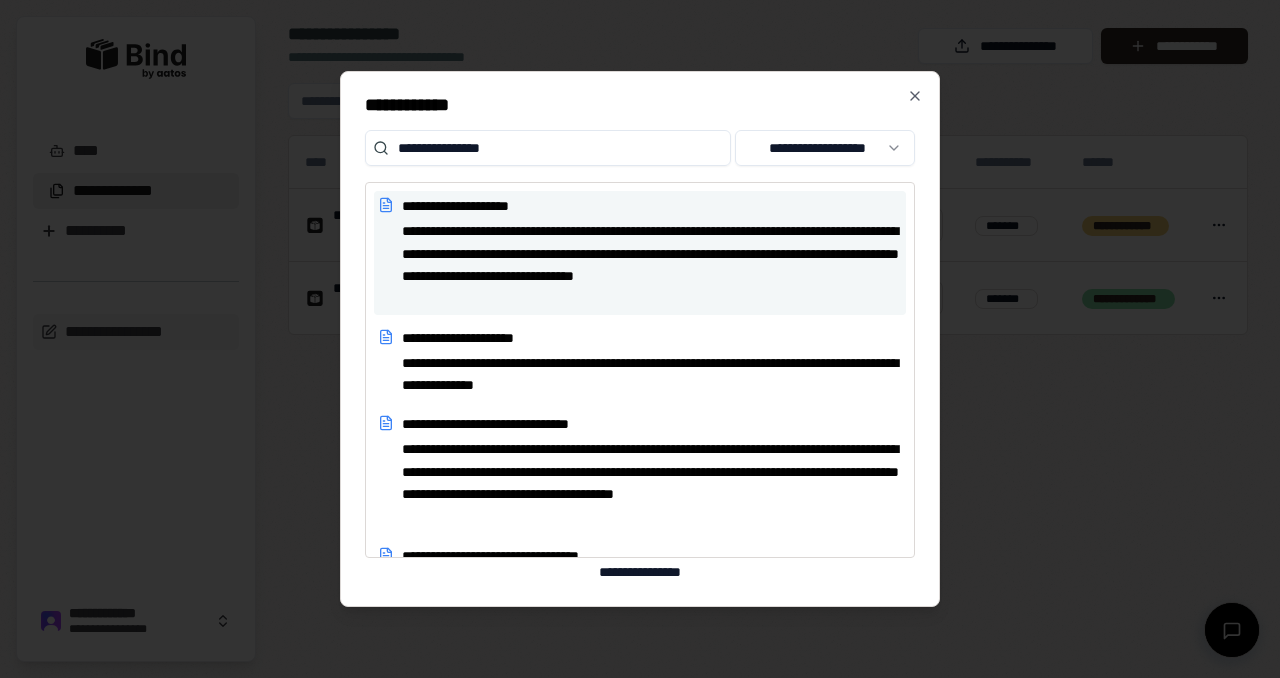 click on "**********" at bounding box center [652, 206] 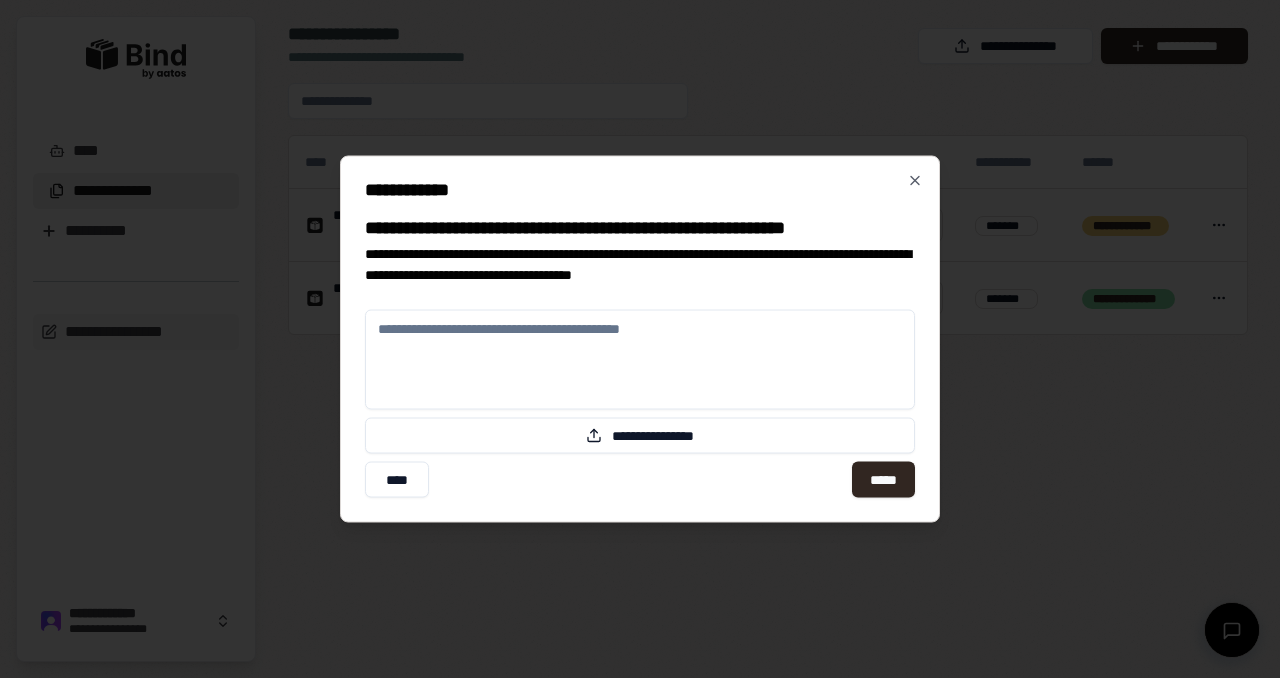 click at bounding box center (640, 360) 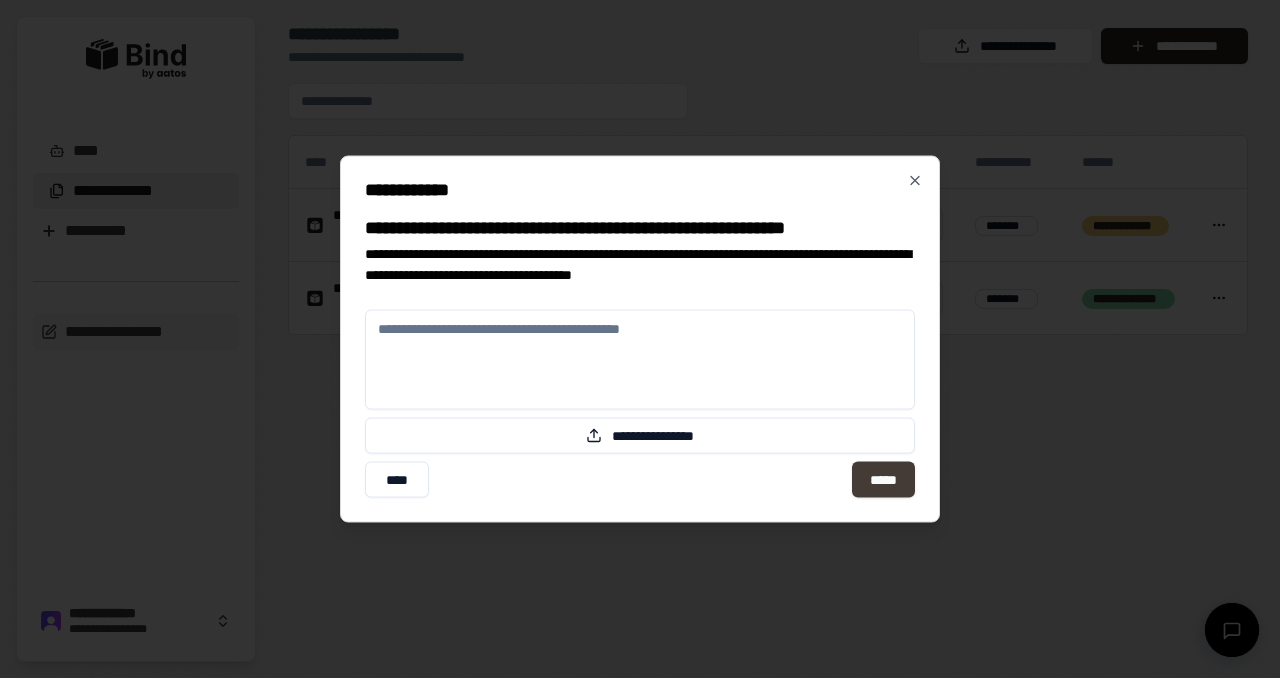 click on "*****" at bounding box center [883, 480] 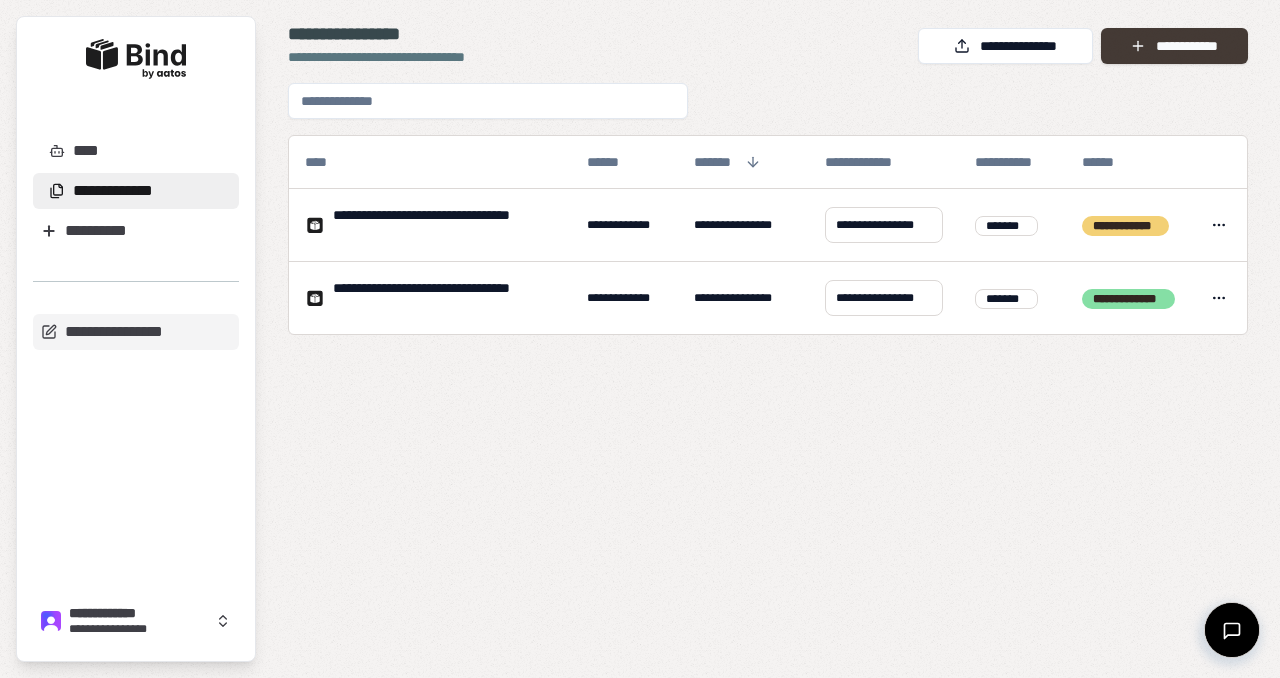 click on "**********" at bounding box center [1174, 46] 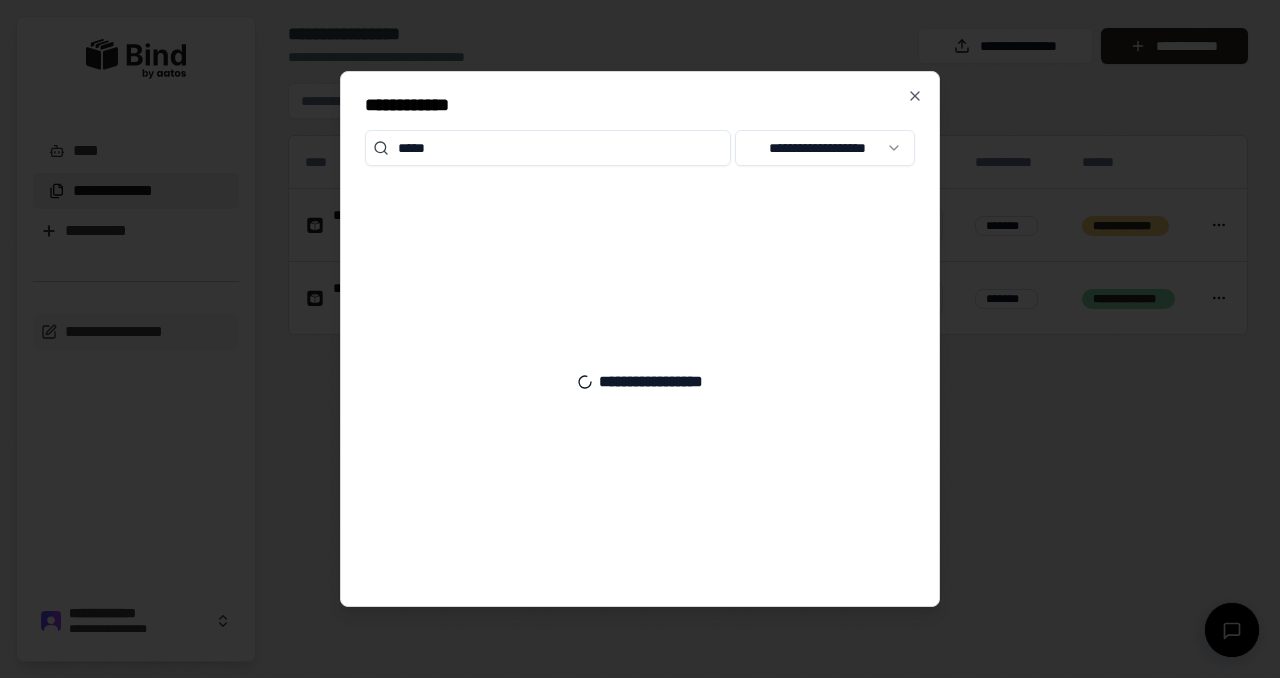 type on "******" 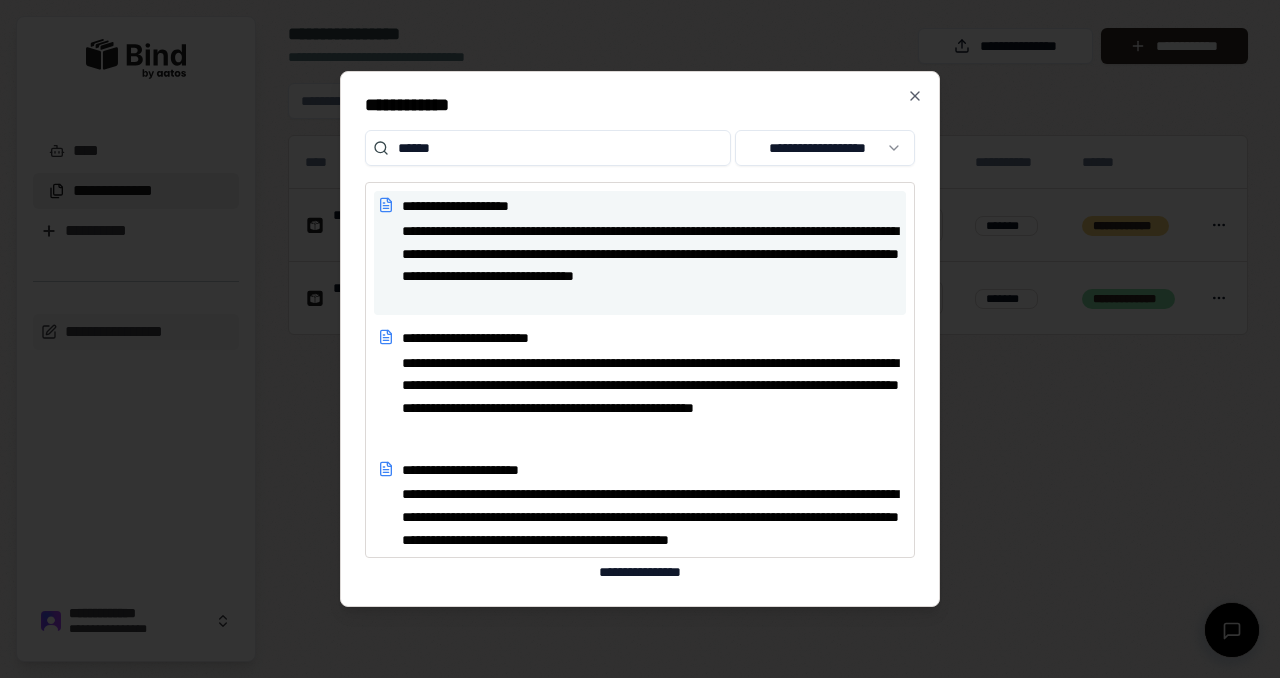 click on "**********" at bounding box center (652, 265) 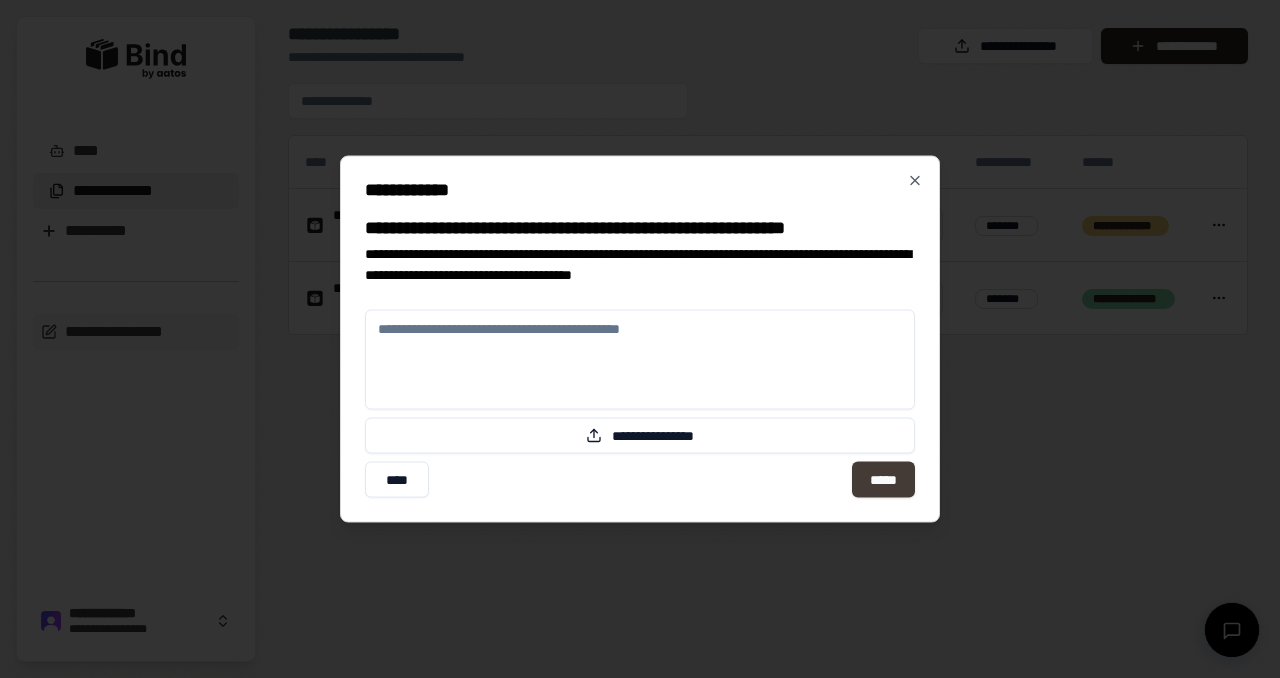 click on "*****" at bounding box center (883, 480) 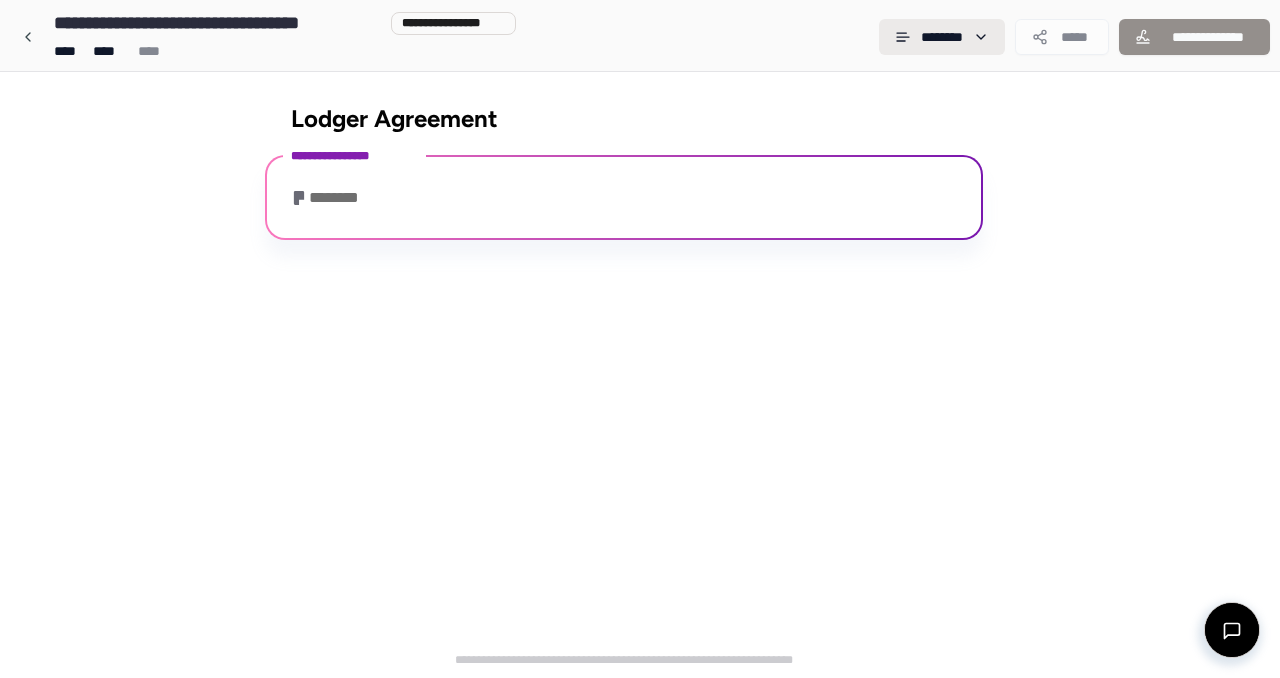 click on "**********" at bounding box center (640, 339) 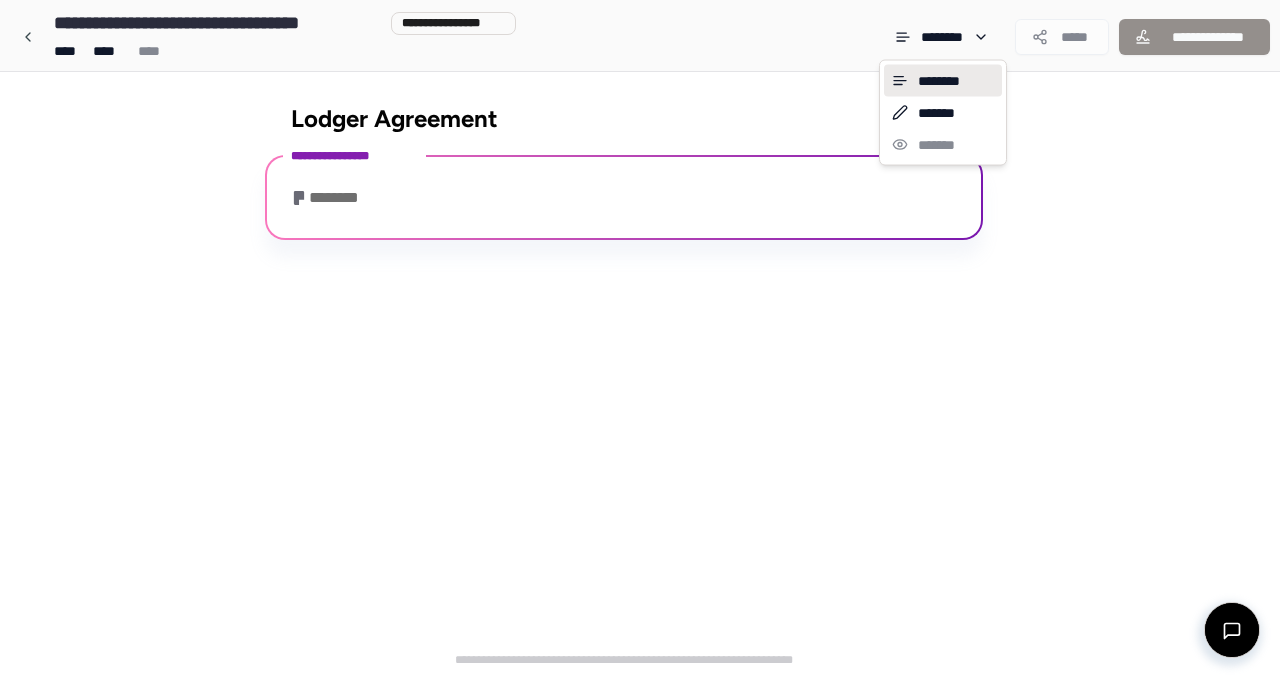 click on "**********" at bounding box center [640, 339] 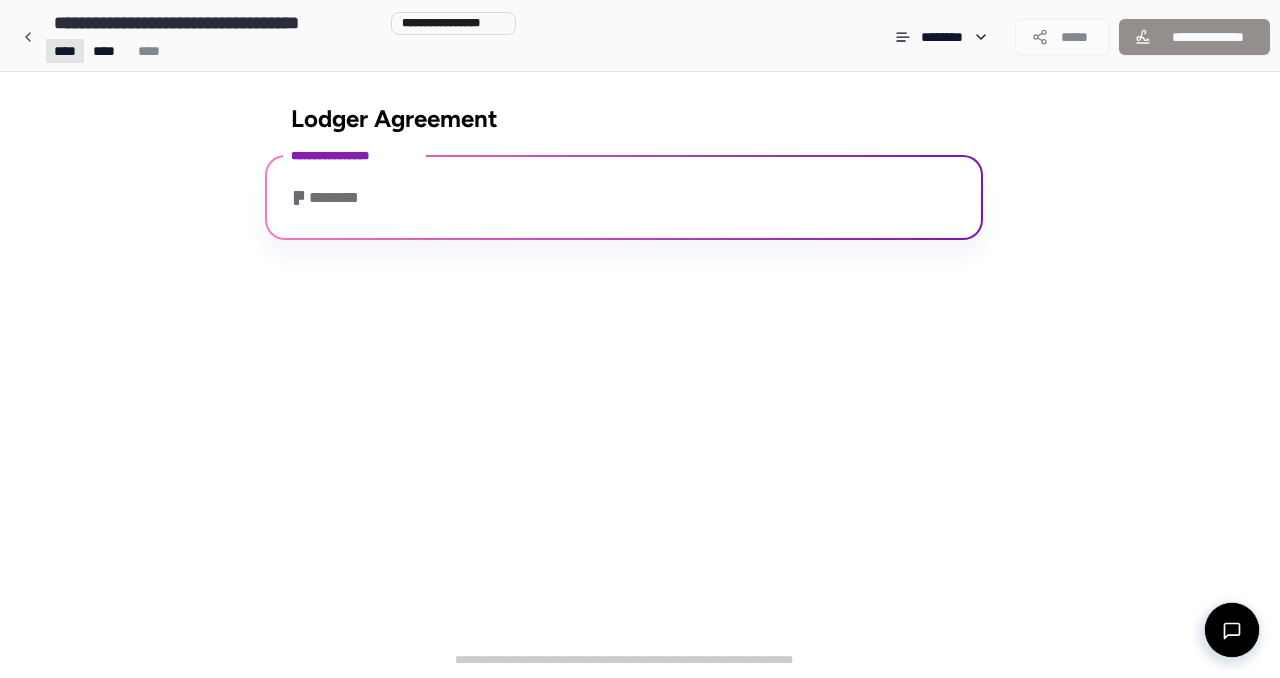 click on "**********" at bounding box center [640, 339] 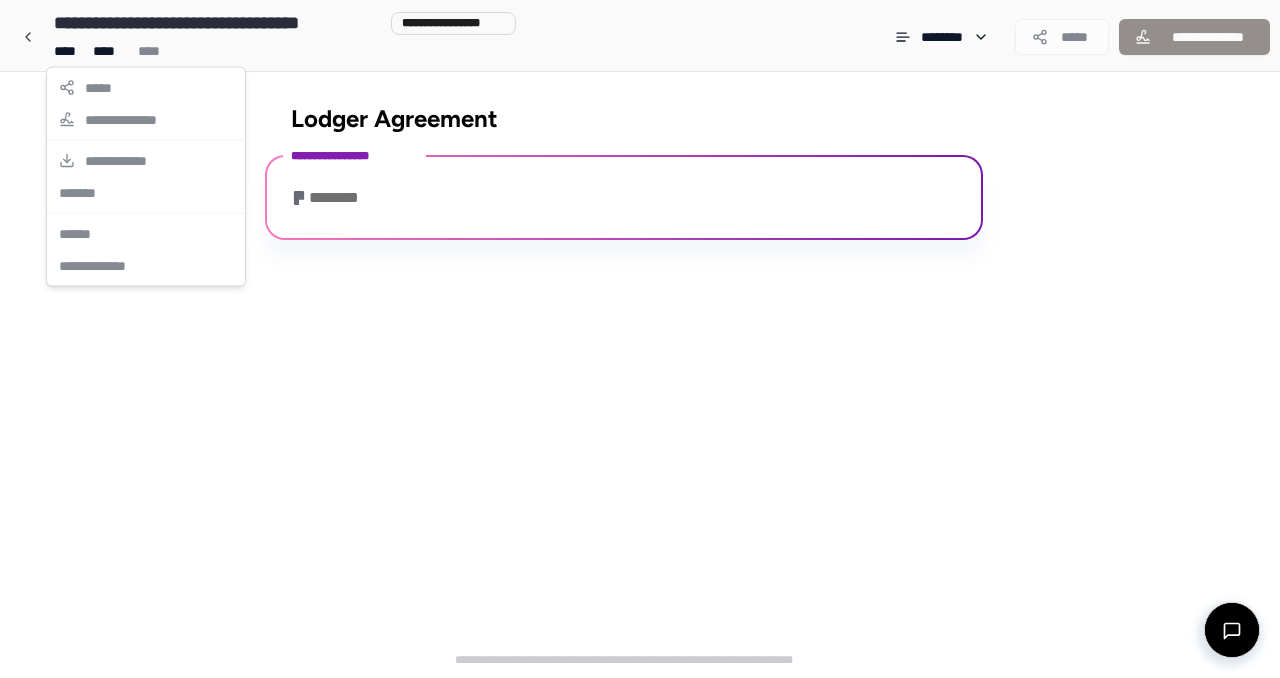 click on "**********" at bounding box center [640, 339] 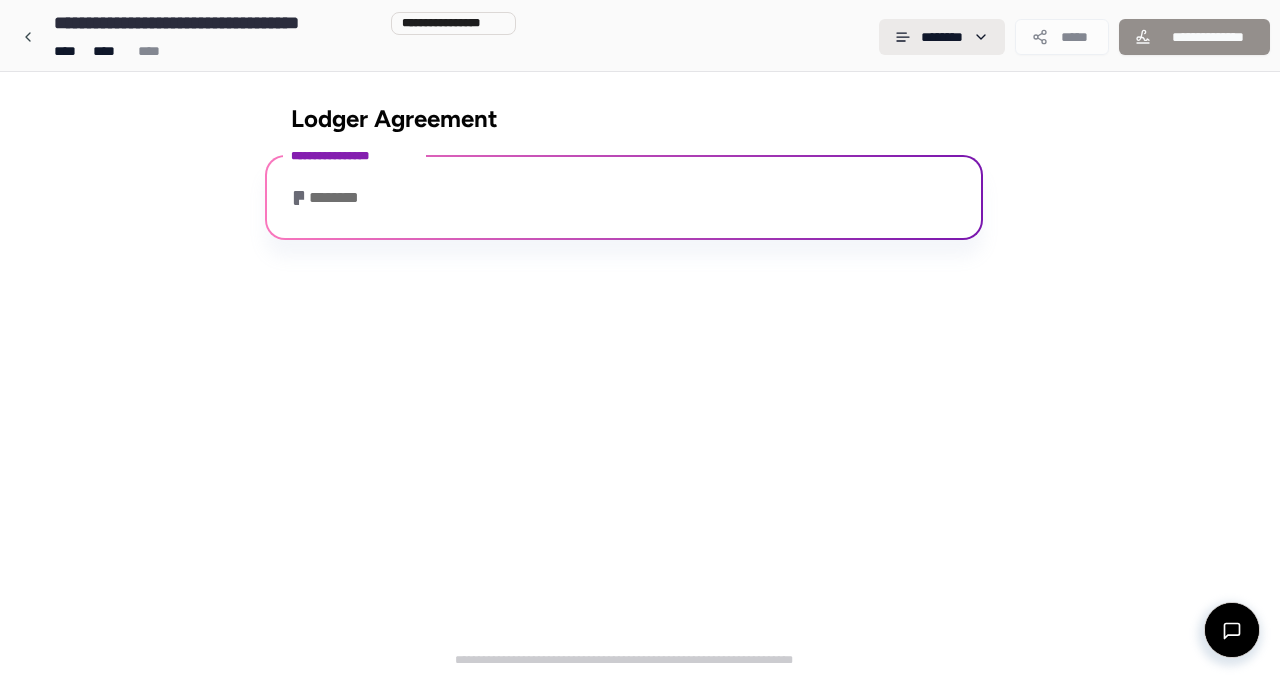 click on "**********" at bounding box center [640, 339] 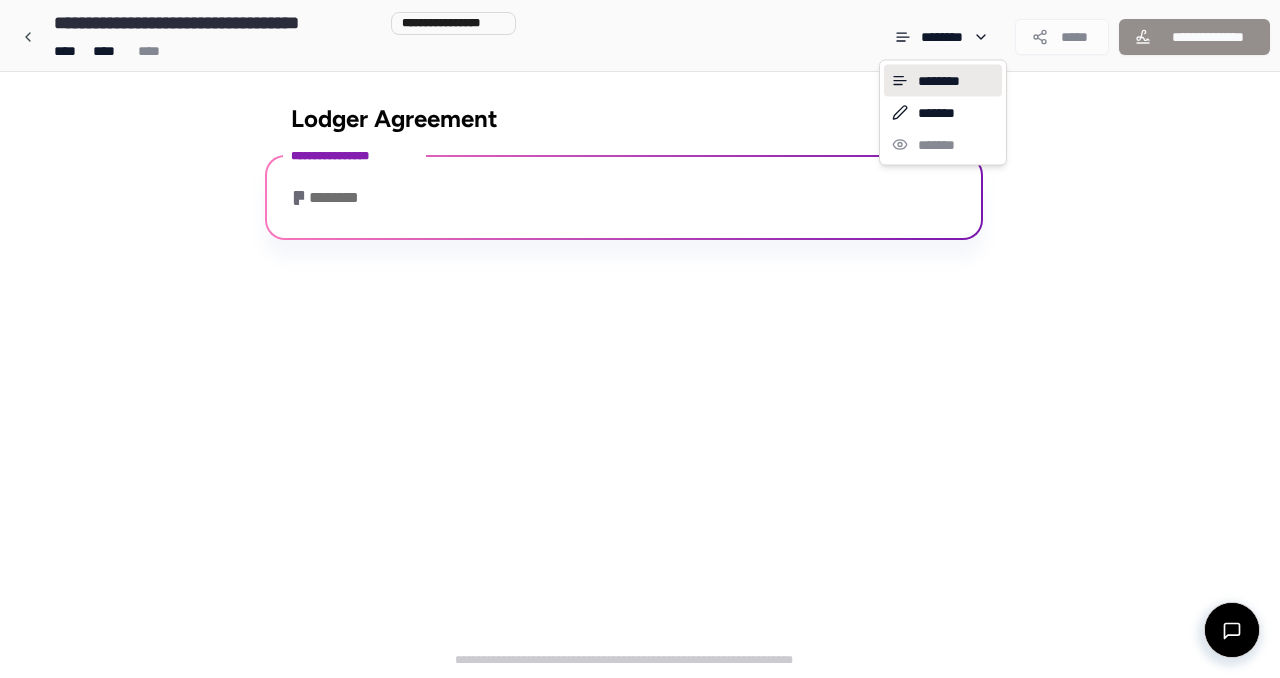 click on "********" at bounding box center [943, 81] 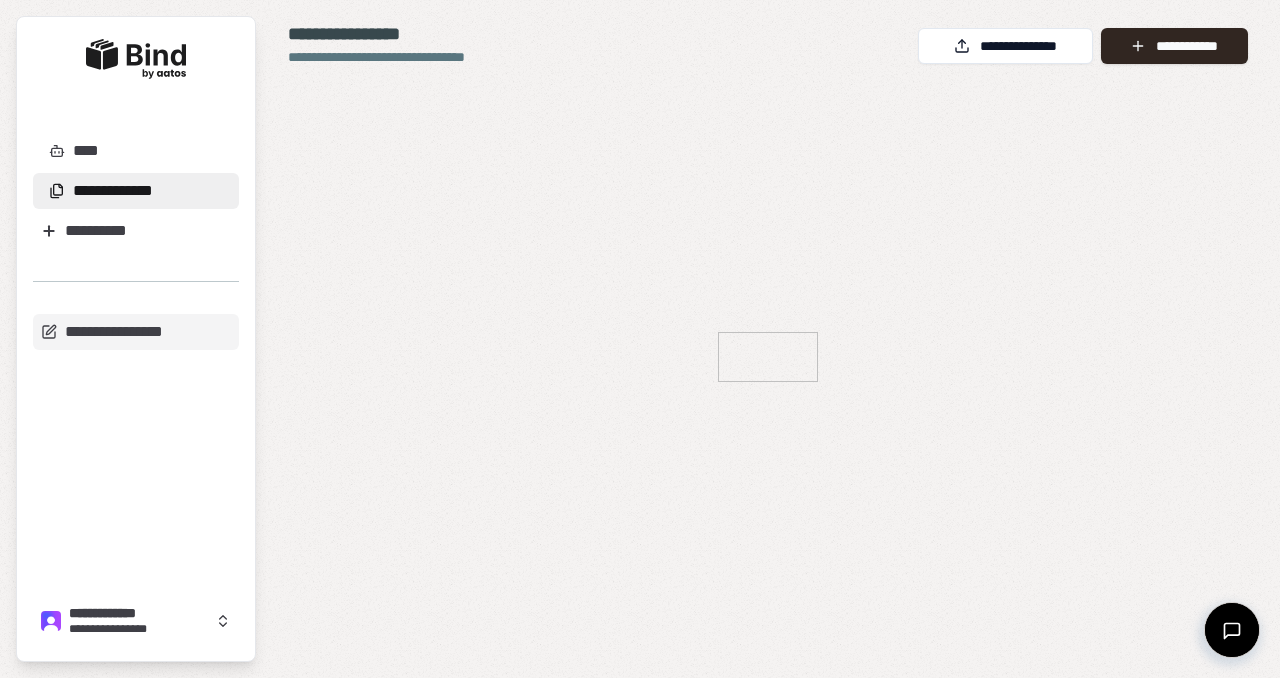 scroll, scrollTop: 0, scrollLeft: 0, axis: both 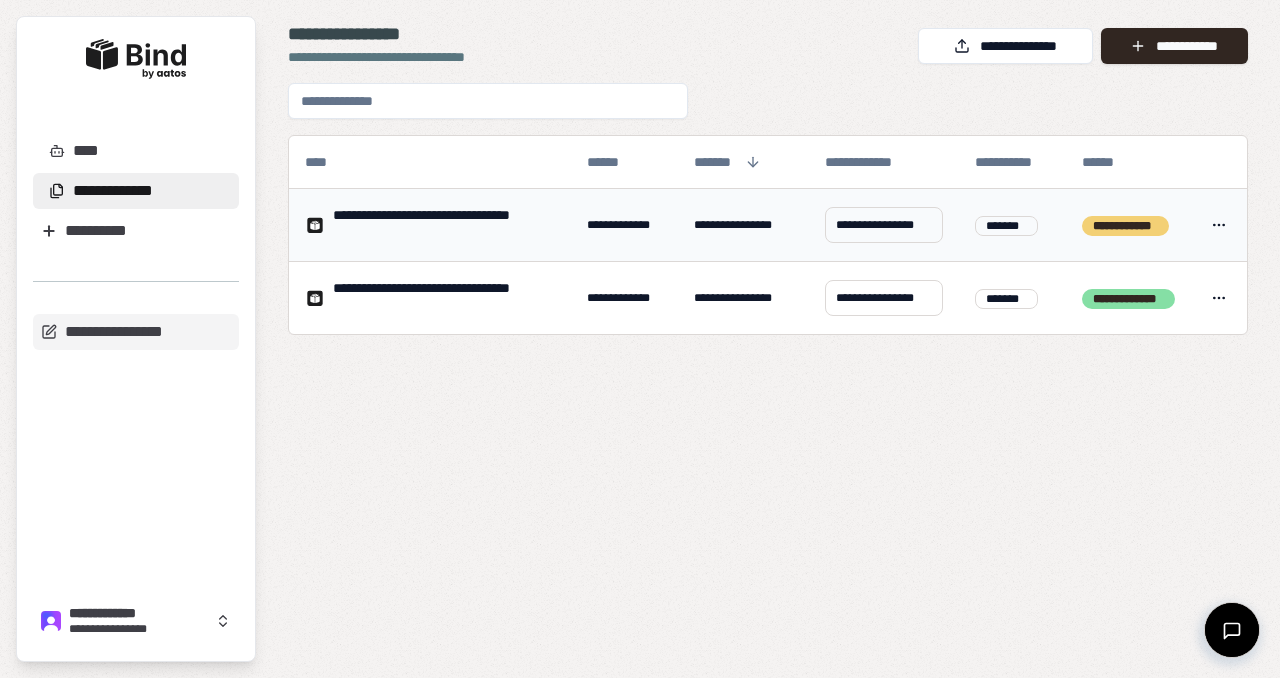click on "**********" at bounding box center (444, 225) 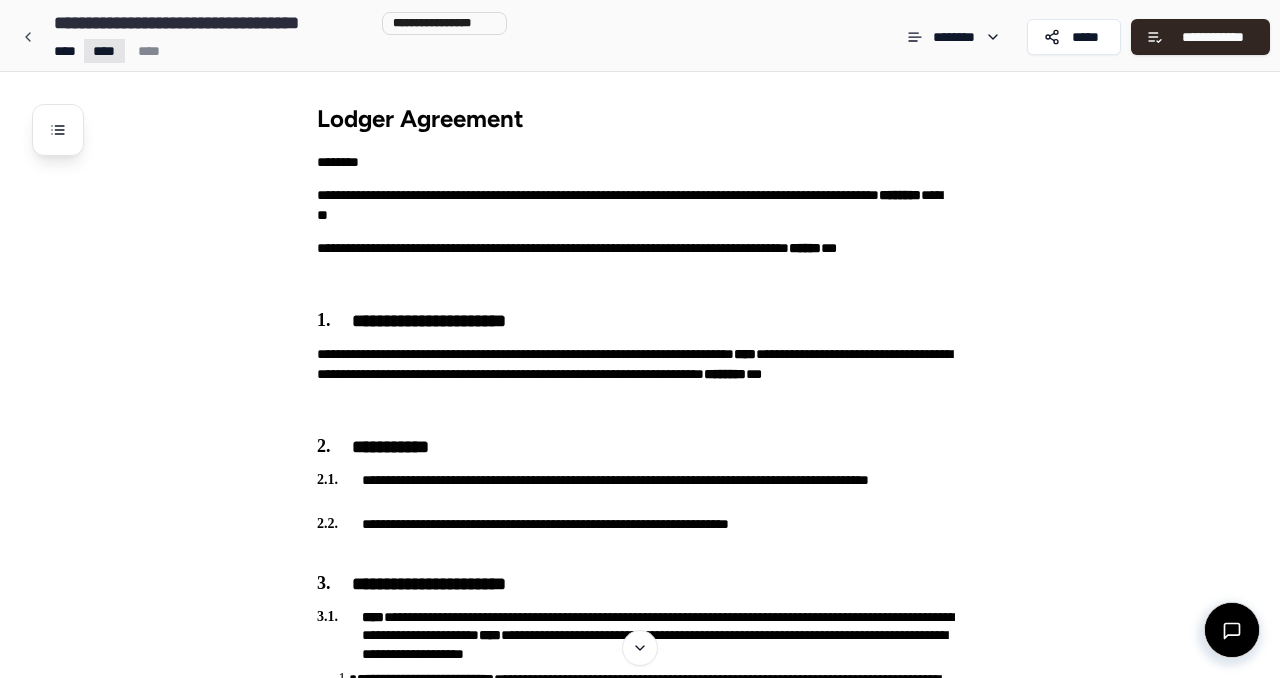 click on "**********" at bounding box center [640, 2015] 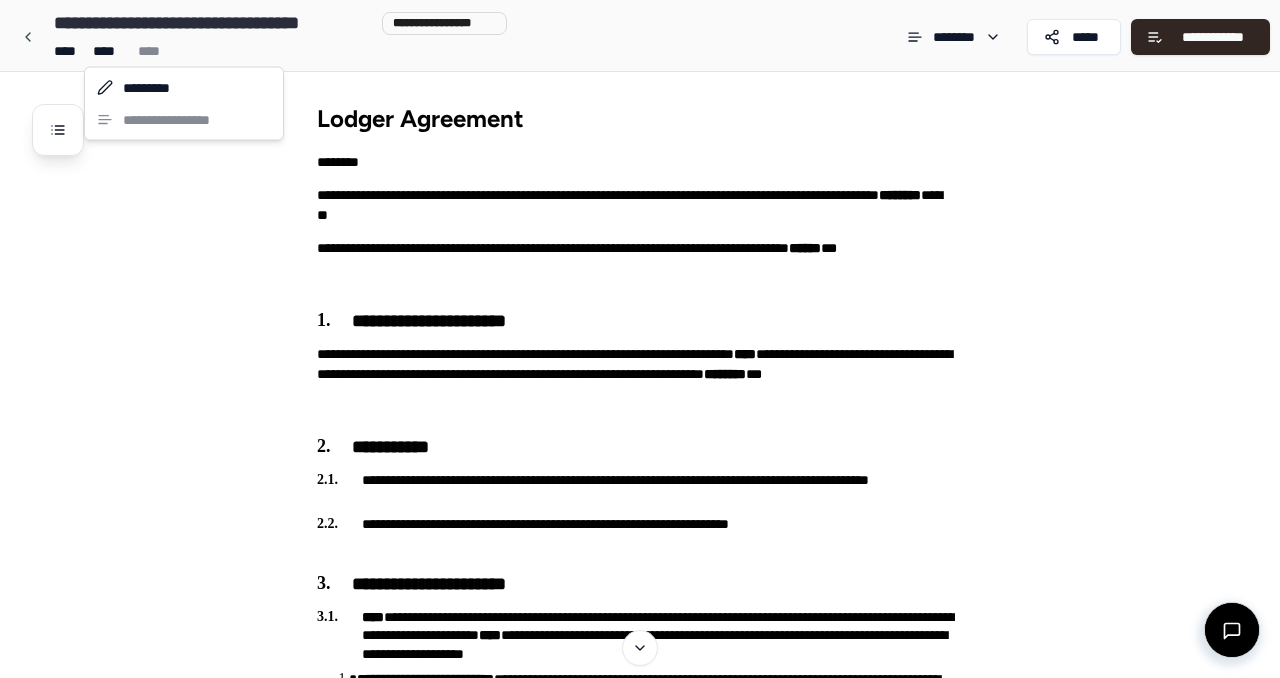 click on "**********" at bounding box center [640, 2015] 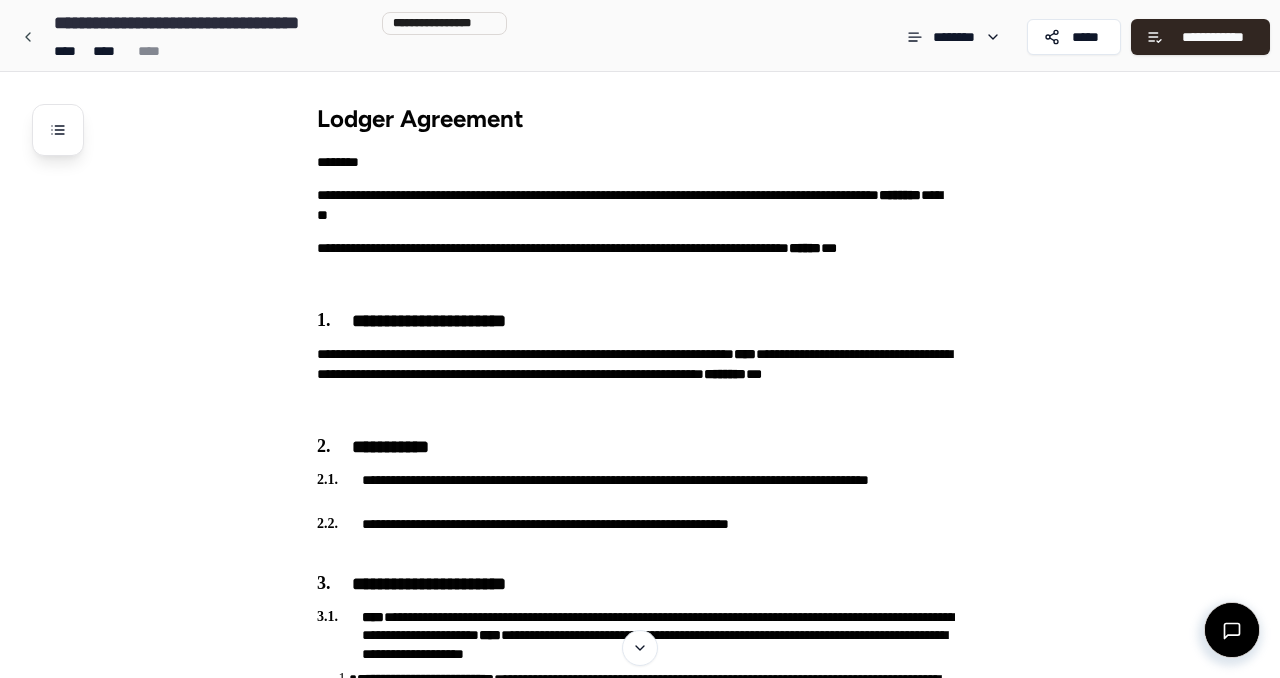click on "**** **** ****" at bounding box center [276, 51] 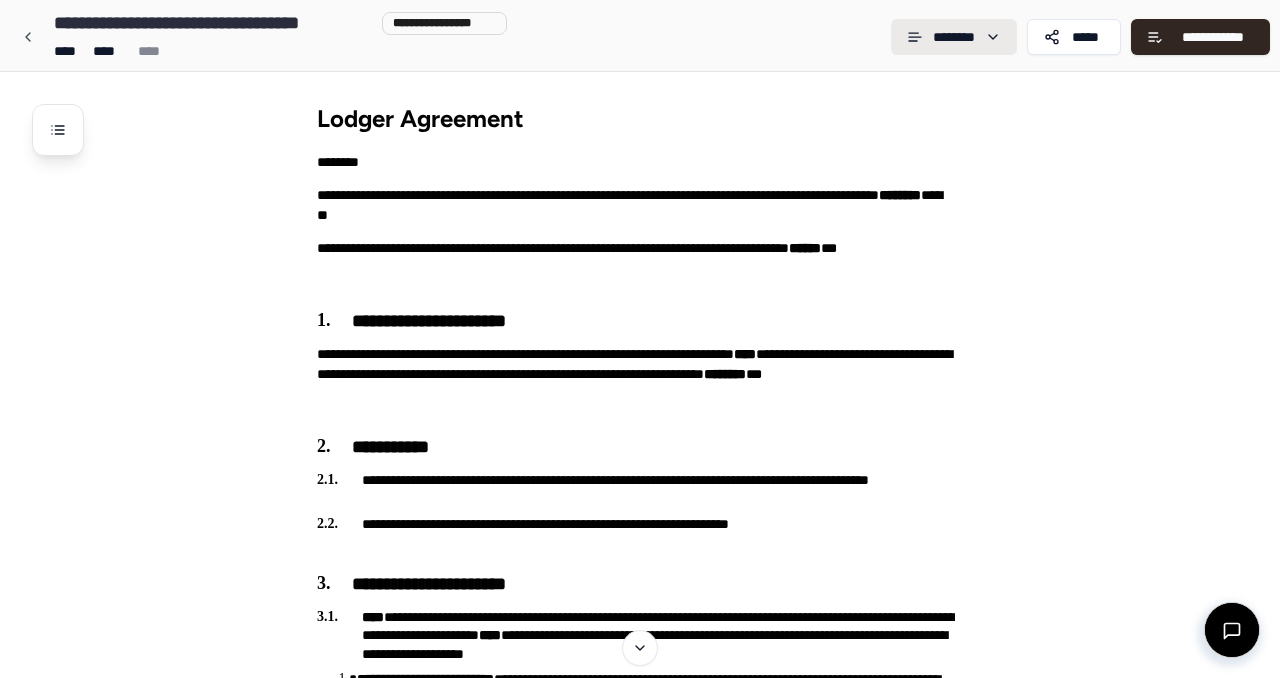 click on "**********" at bounding box center (640, 2015) 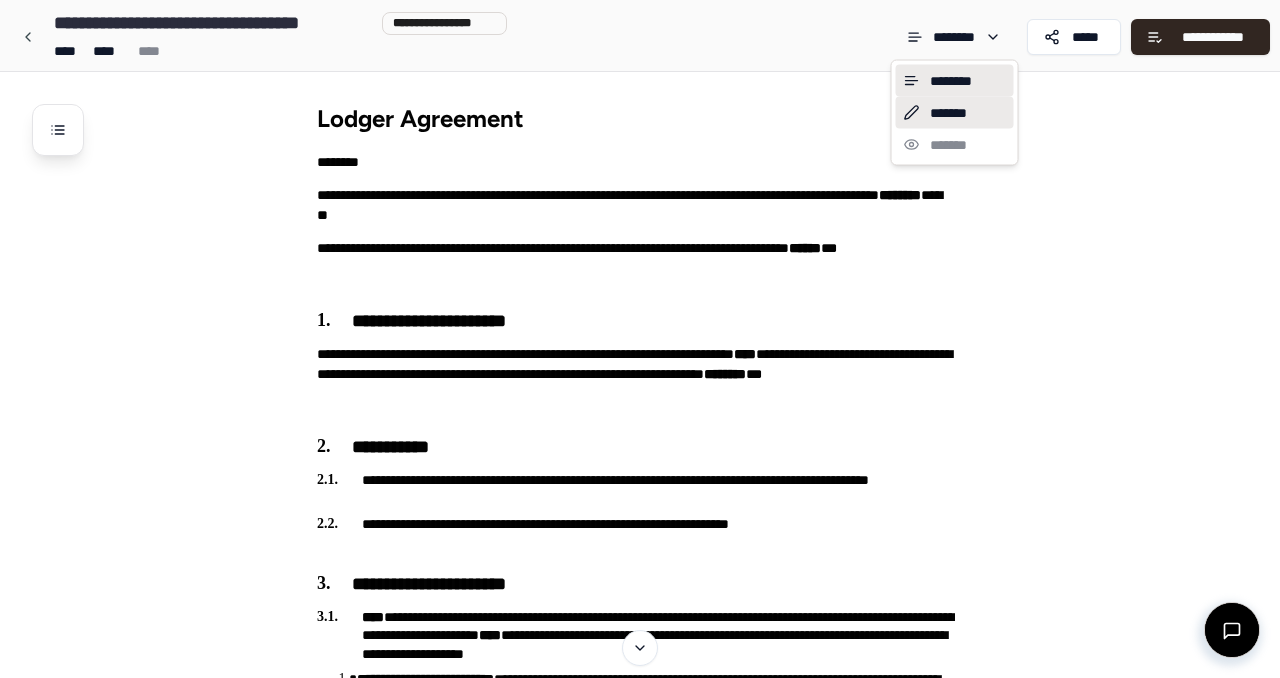 click on "*******" at bounding box center [955, 113] 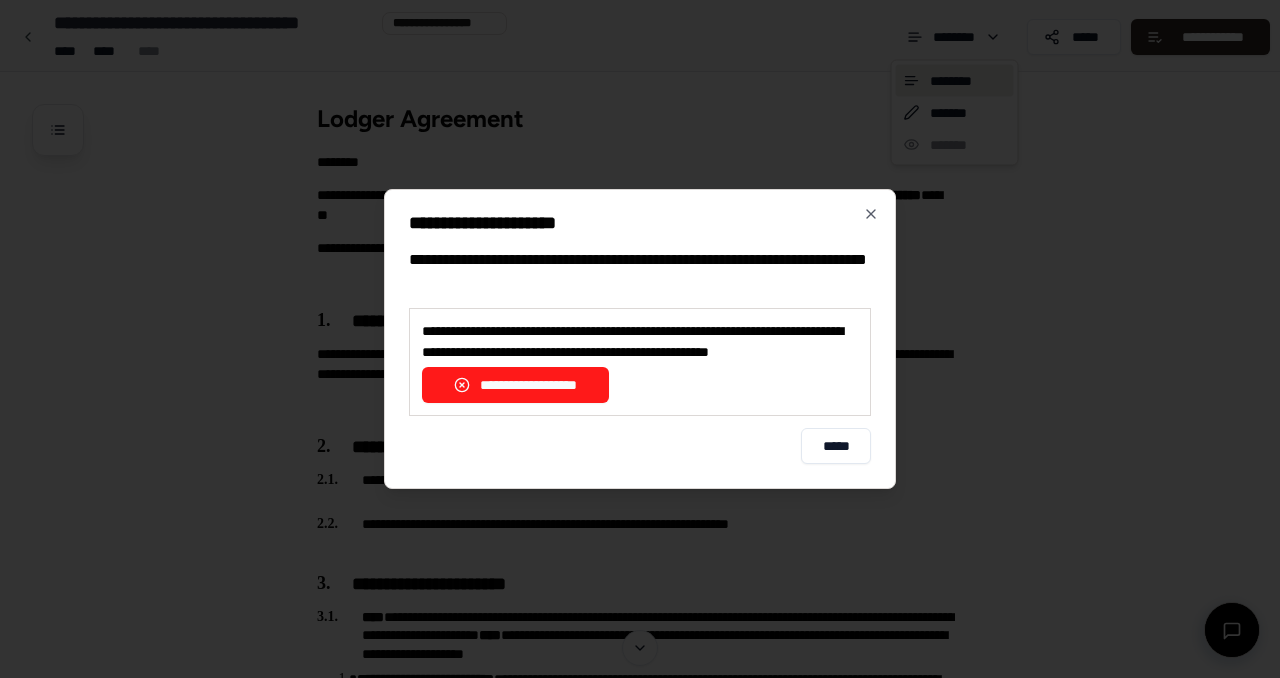 click on "**********" at bounding box center [515, 385] 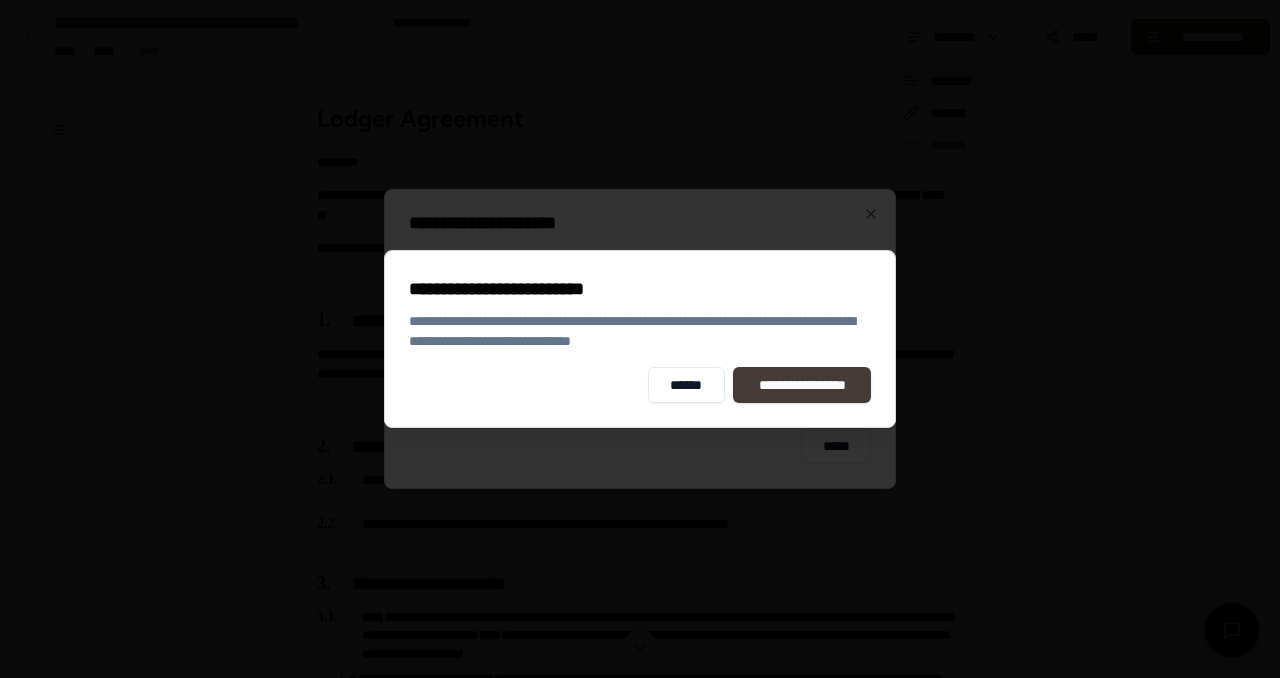 click on "**********" at bounding box center [802, 385] 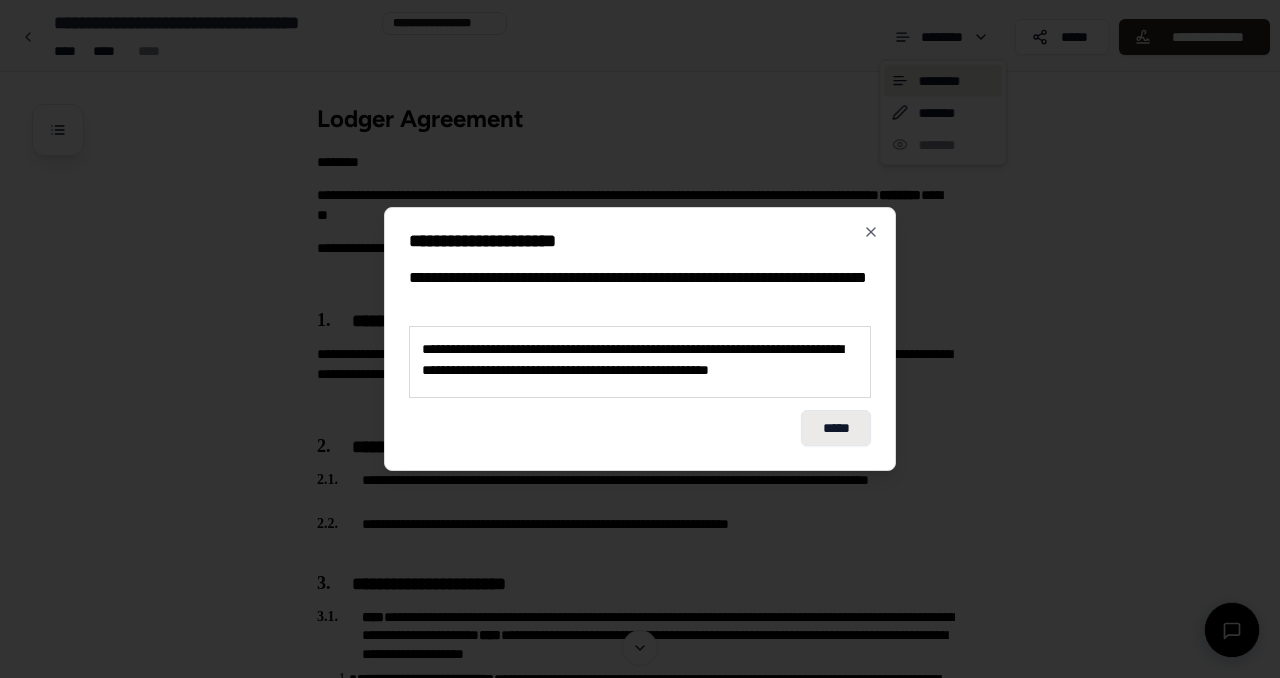 click on "*****" at bounding box center [836, 428] 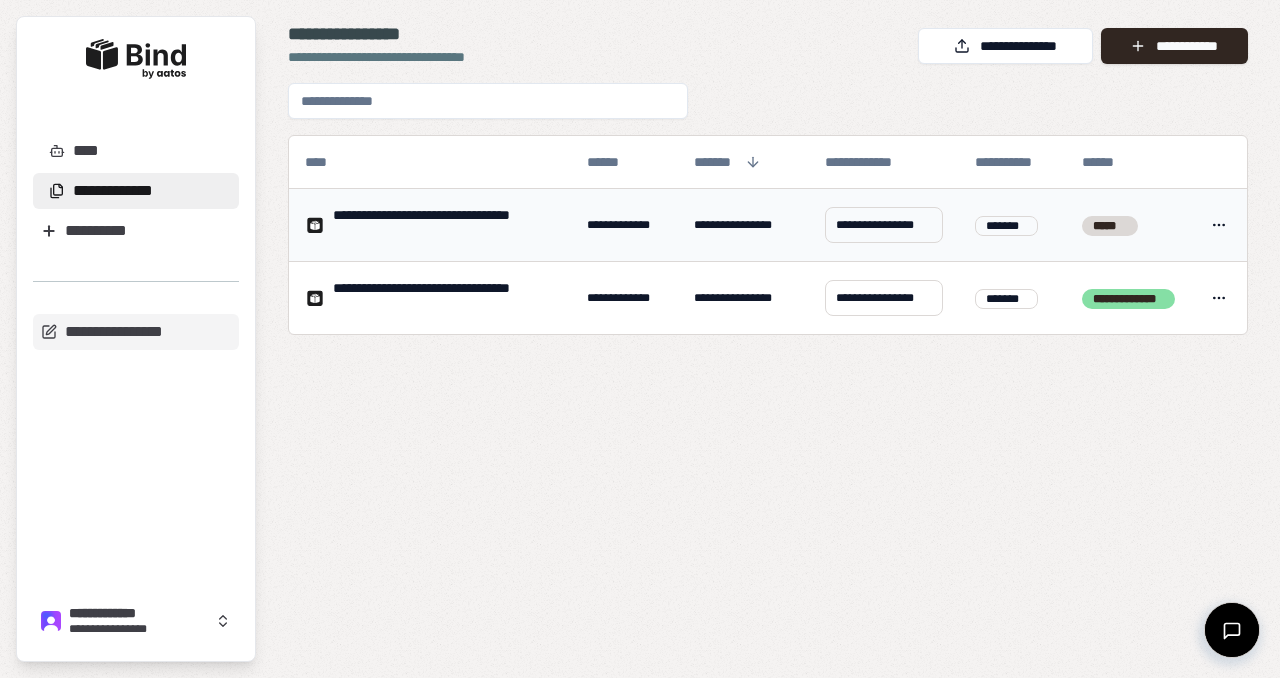 click on "*****" at bounding box center (1110, 226) 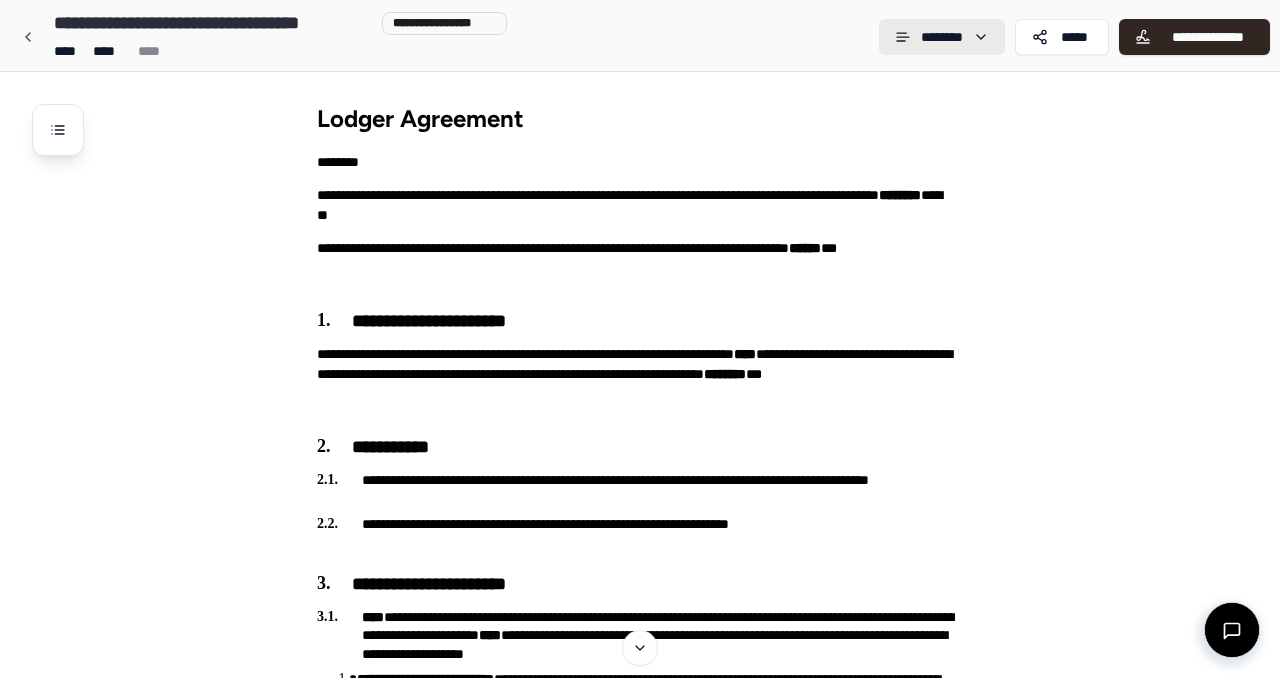 click on "**********" at bounding box center (640, 1886) 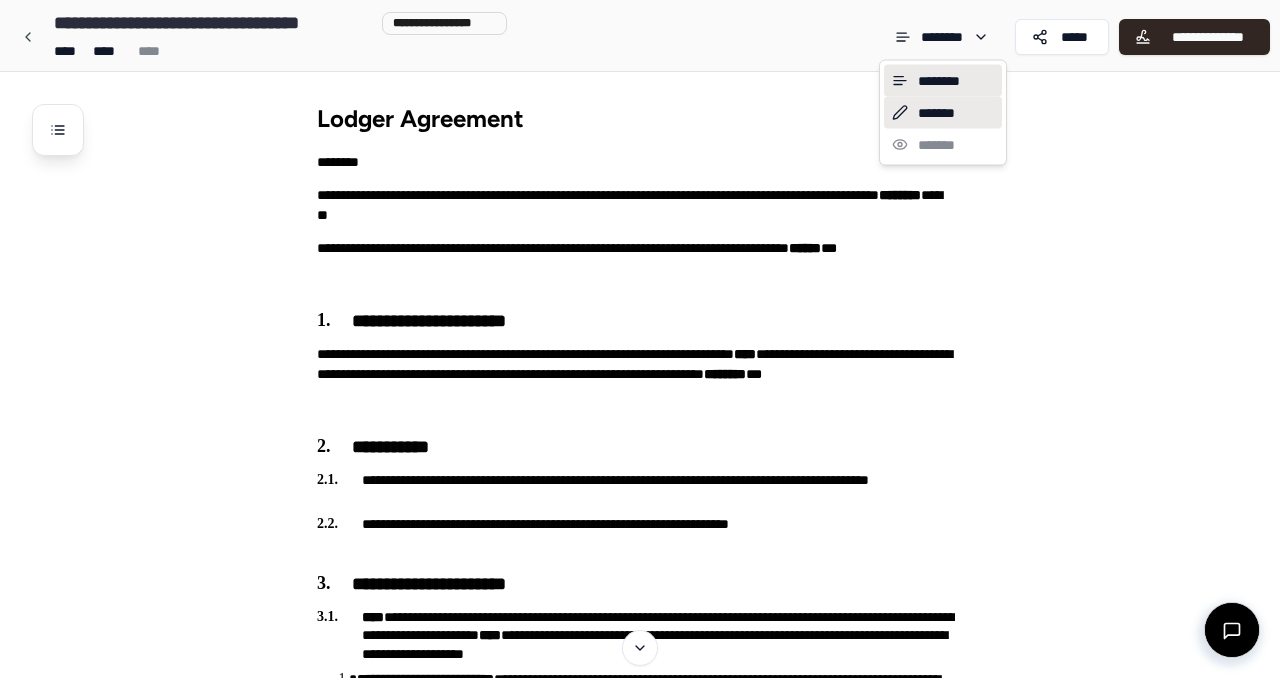 click on "*******" at bounding box center [943, 113] 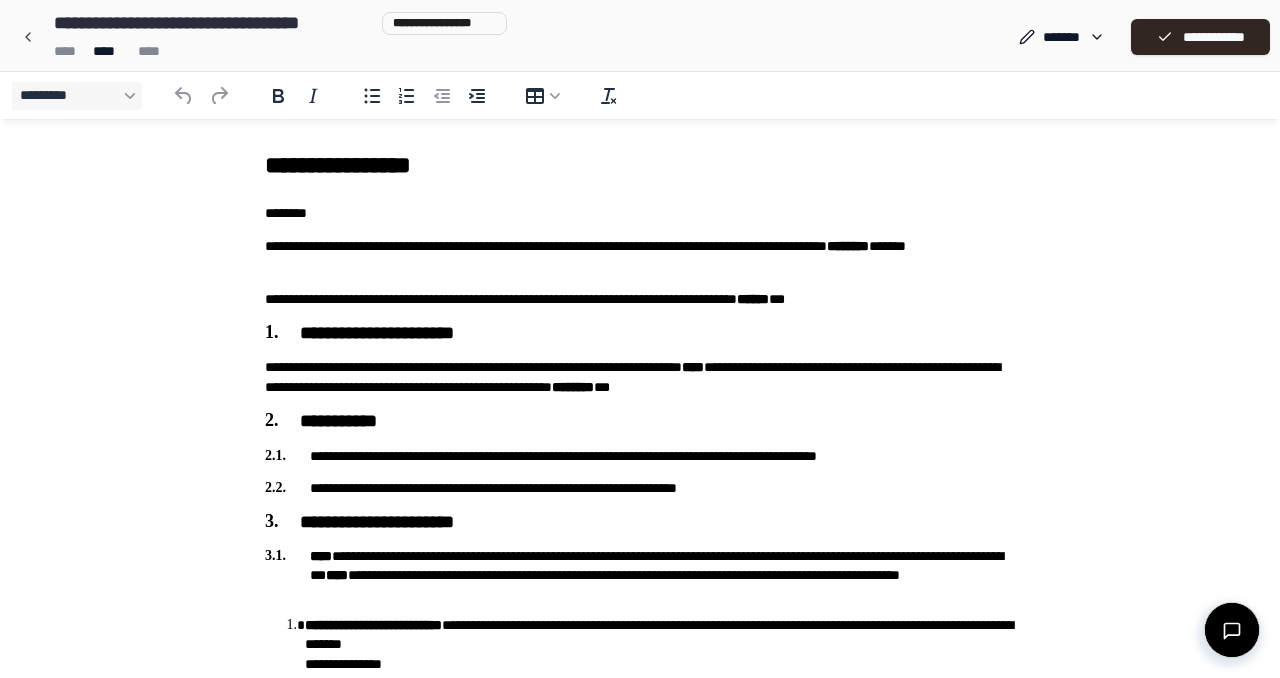 scroll, scrollTop: 0, scrollLeft: 0, axis: both 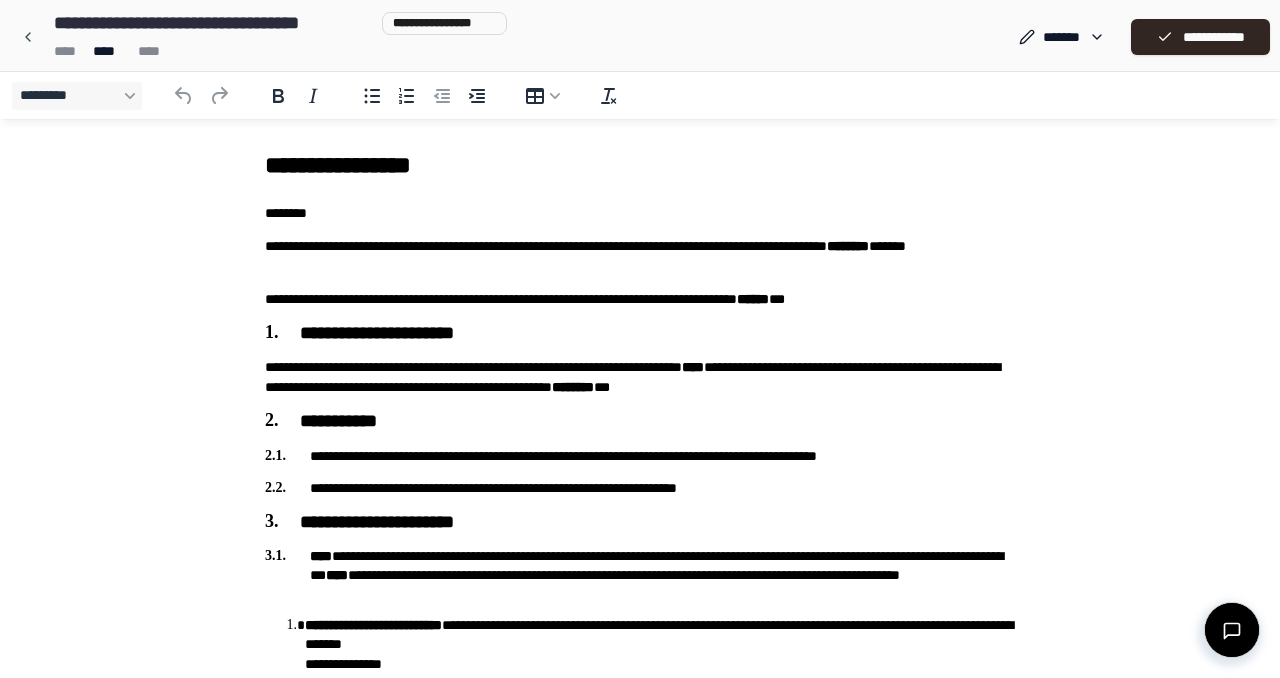 click on "**********" at bounding box center [640, 299] 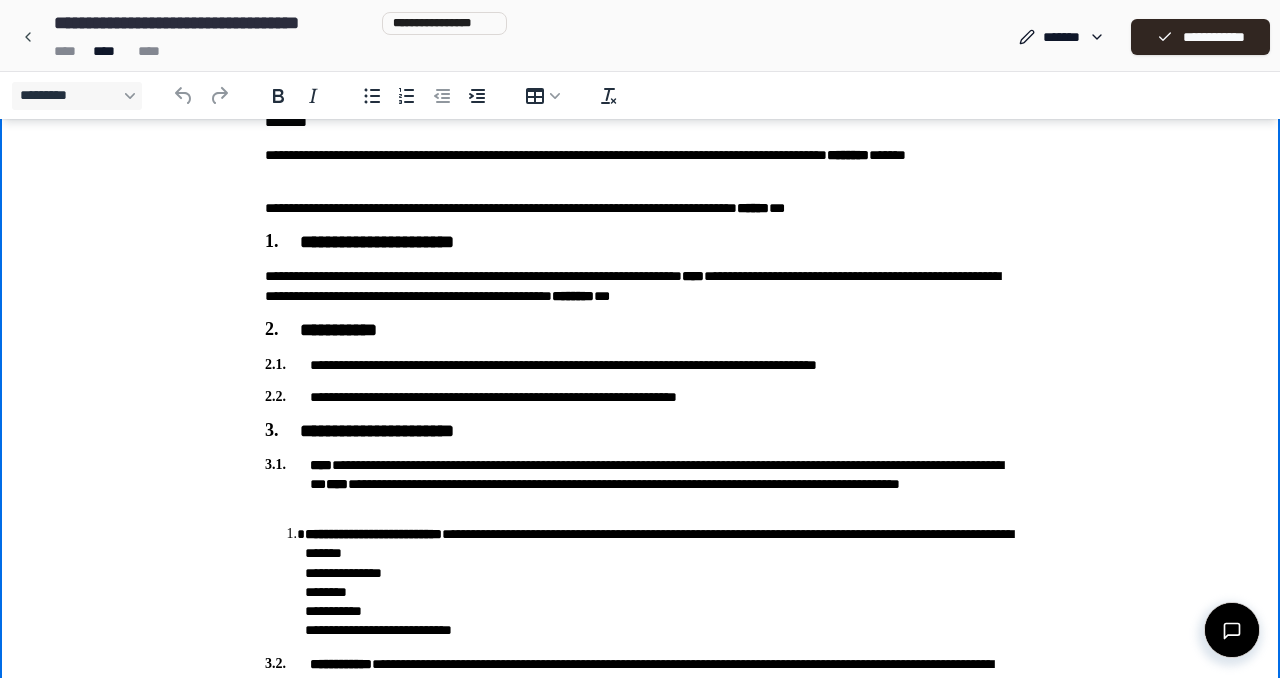 scroll, scrollTop: 90, scrollLeft: 0, axis: vertical 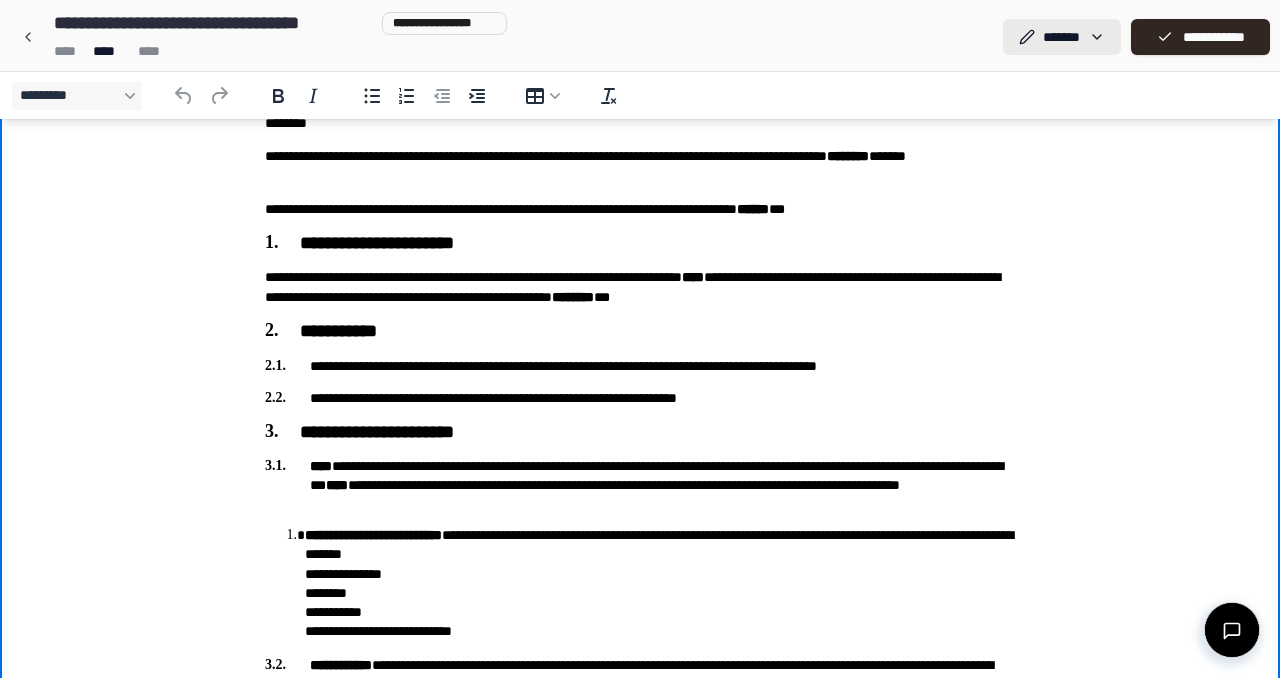 click on "**********" at bounding box center [640, 1481] 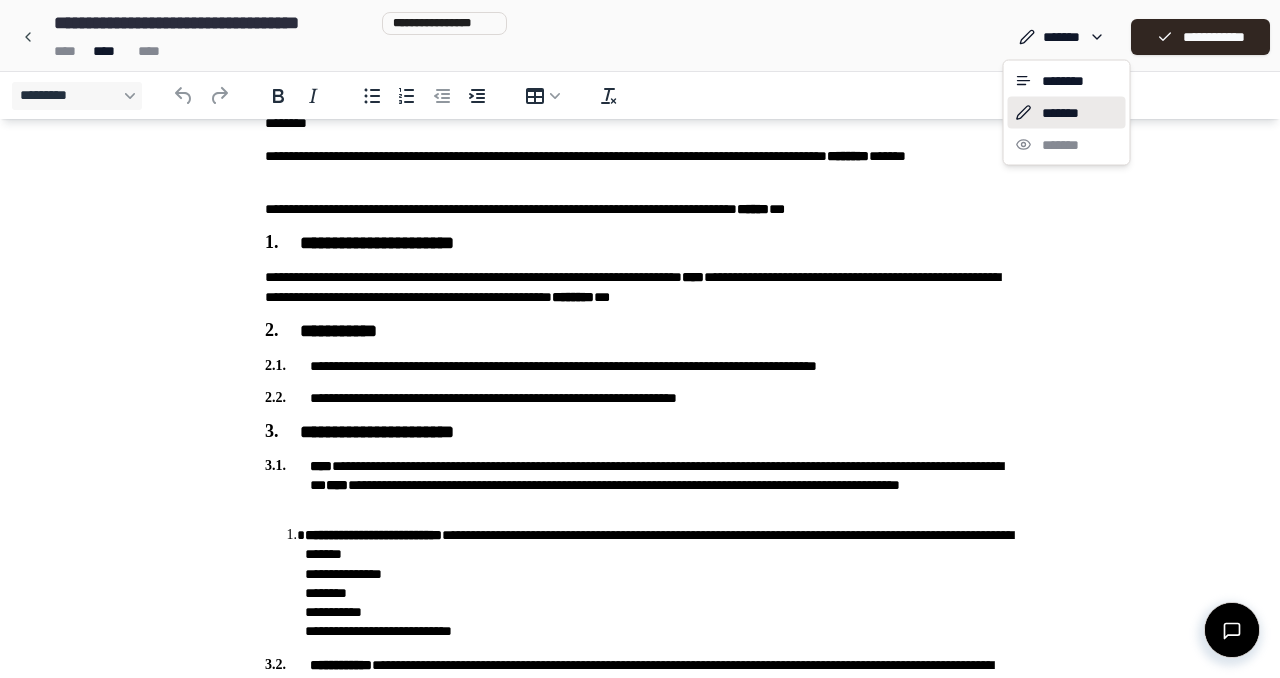 click on "*******" at bounding box center (1067, 113) 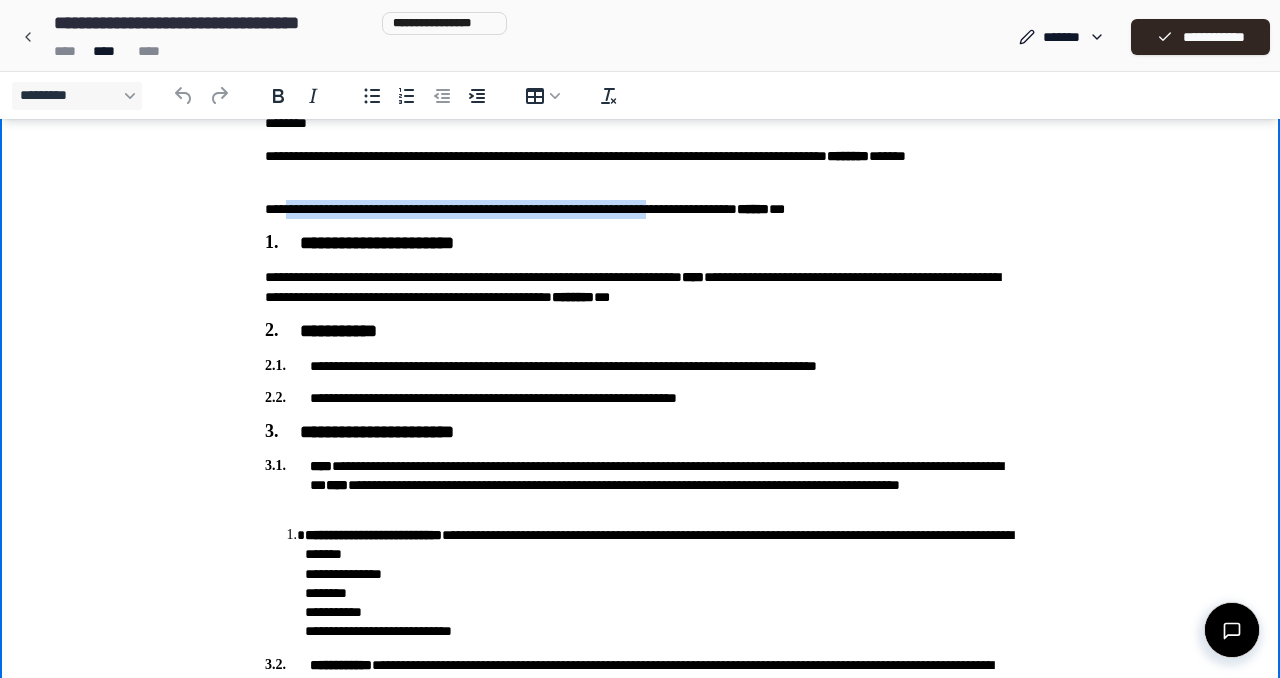drag, startPoint x: 285, startPoint y: 207, endPoint x: 778, endPoint y: 206, distance: 493.001 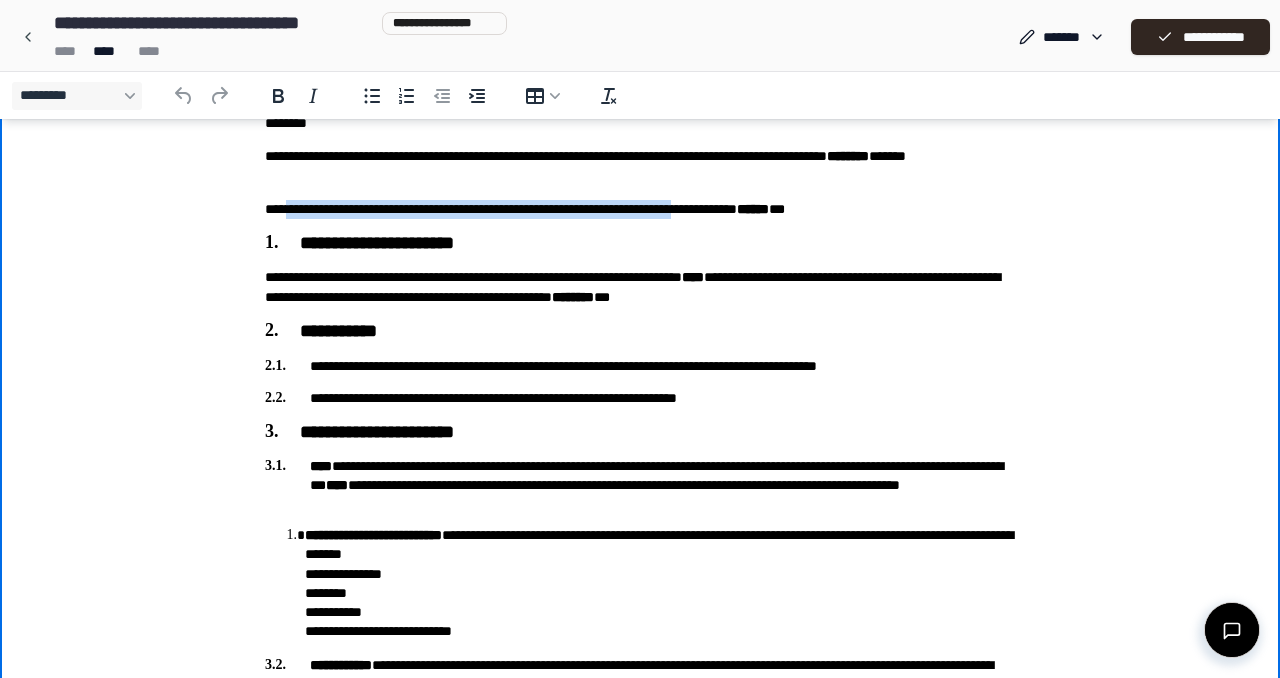 type 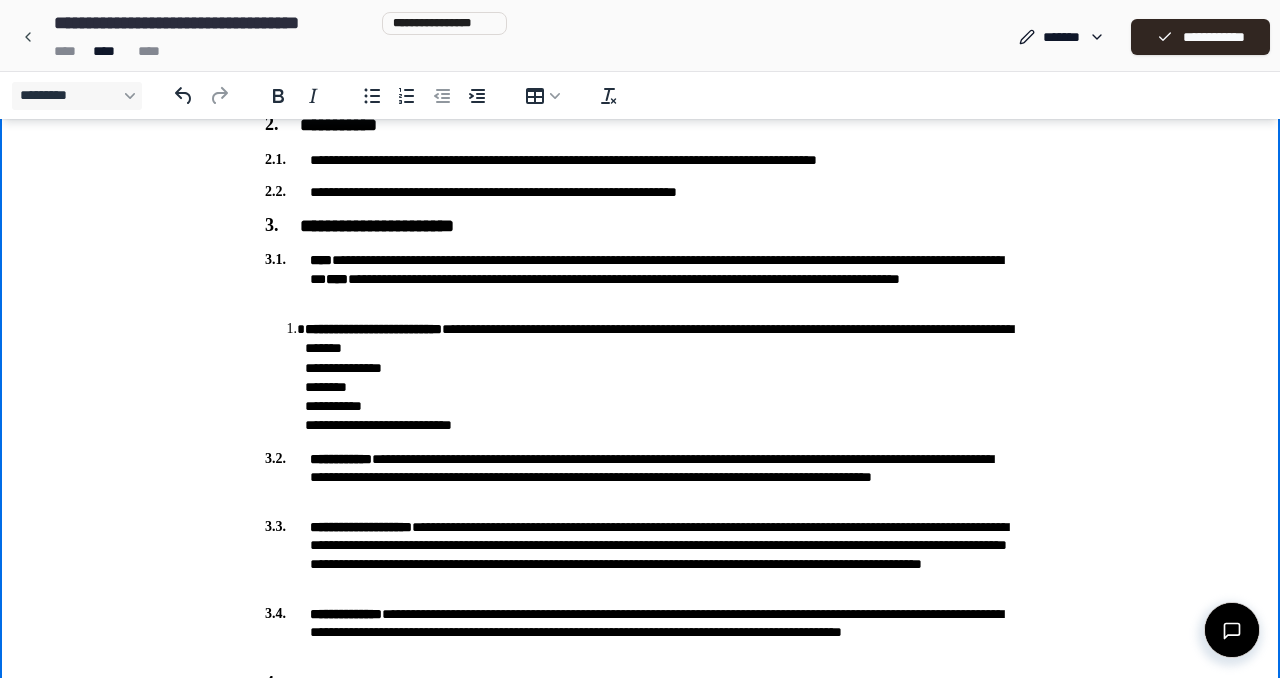 scroll, scrollTop: 302, scrollLeft: 0, axis: vertical 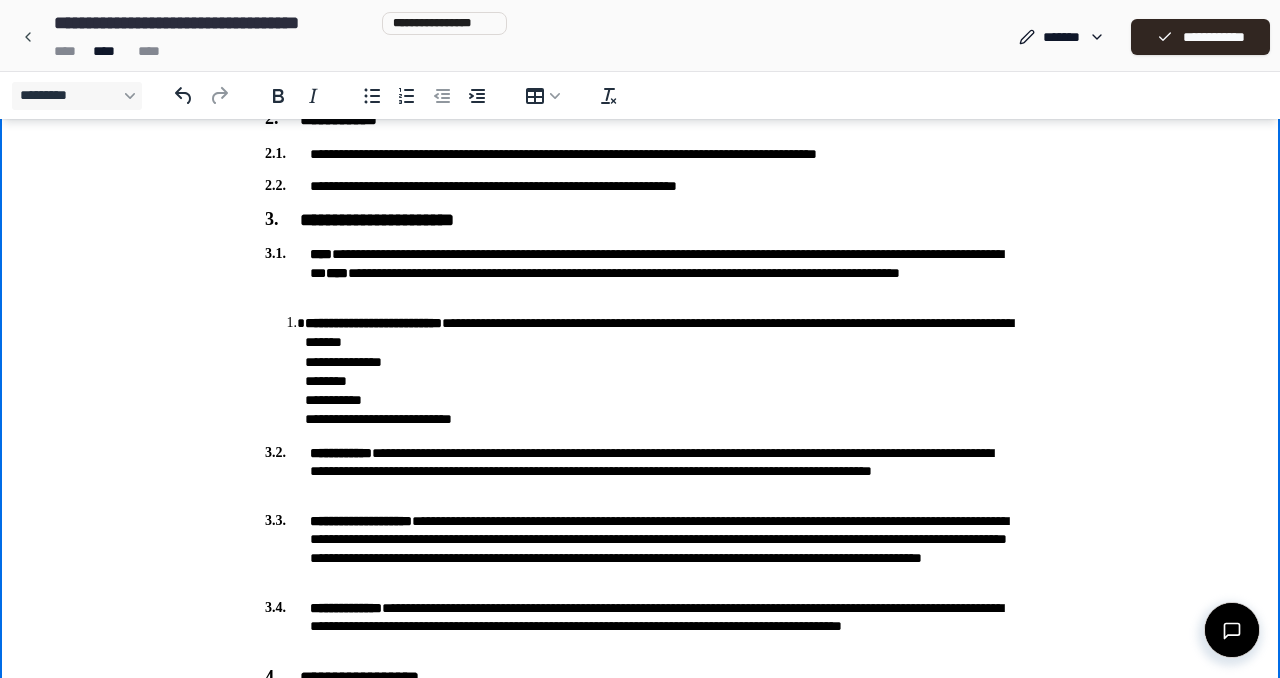 click on "**********" at bounding box center [640, 154] 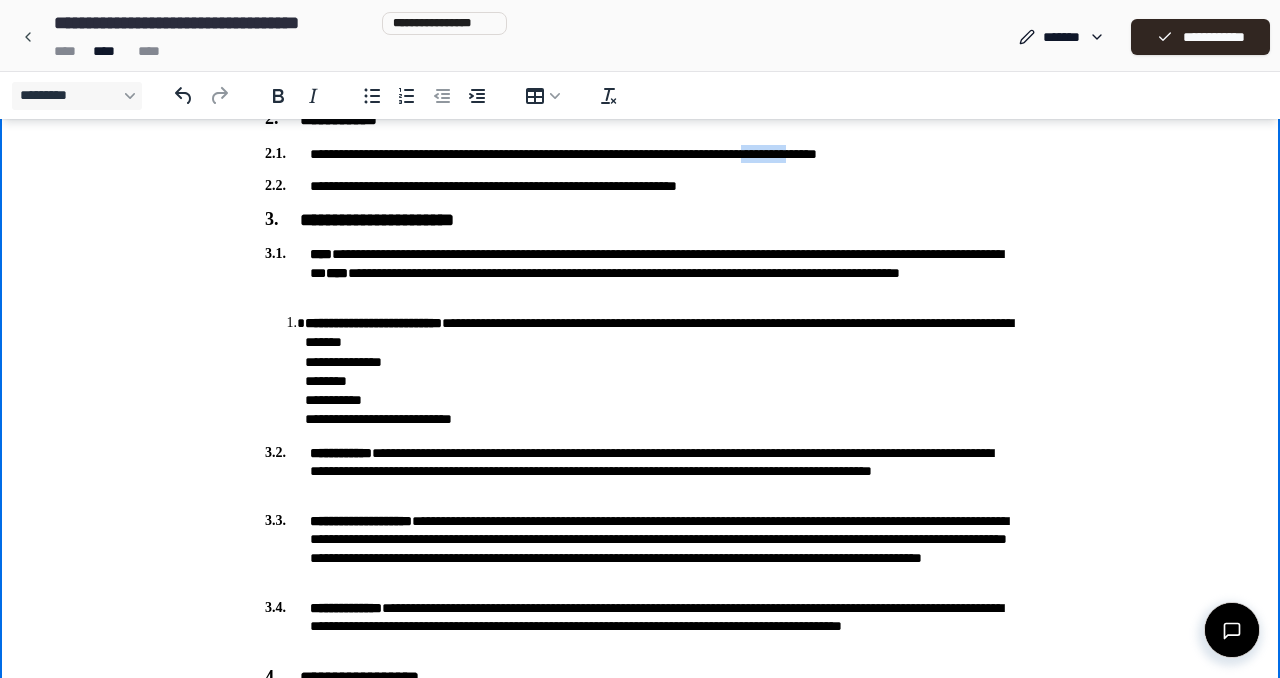 drag, startPoint x: 881, startPoint y: 152, endPoint x: 950, endPoint y: 158, distance: 69.260376 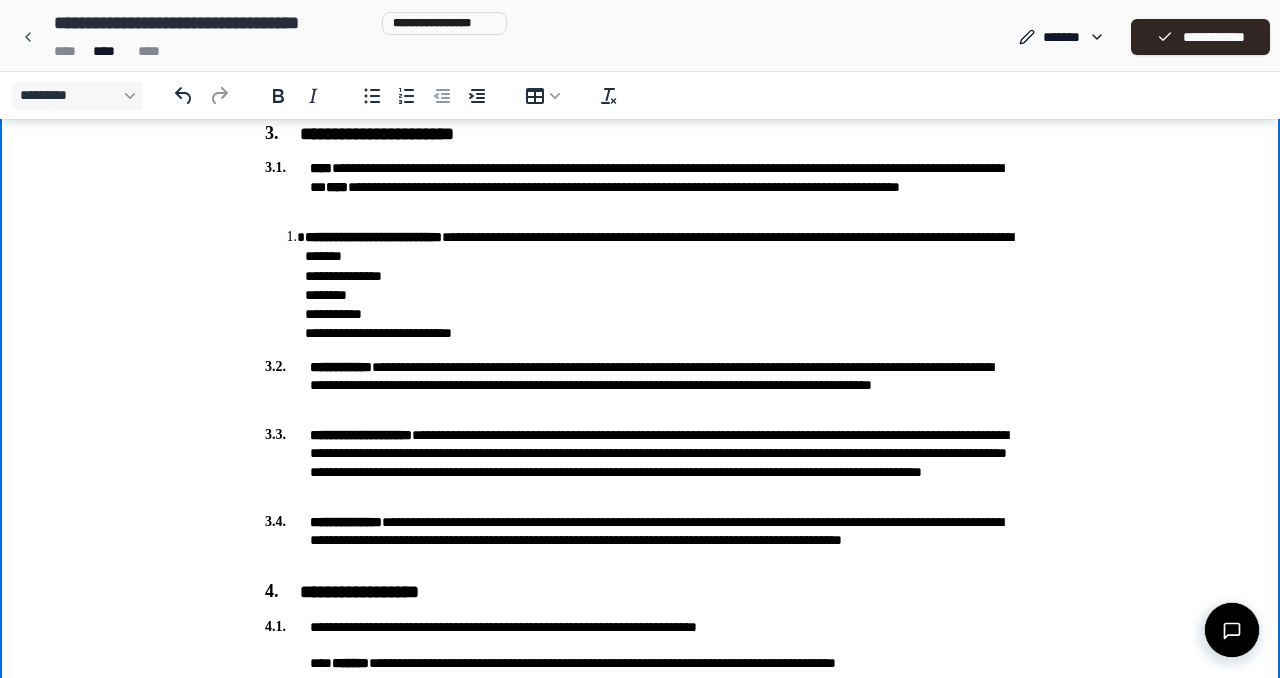 scroll, scrollTop: 389, scrollLeft: 0, axis: vertical 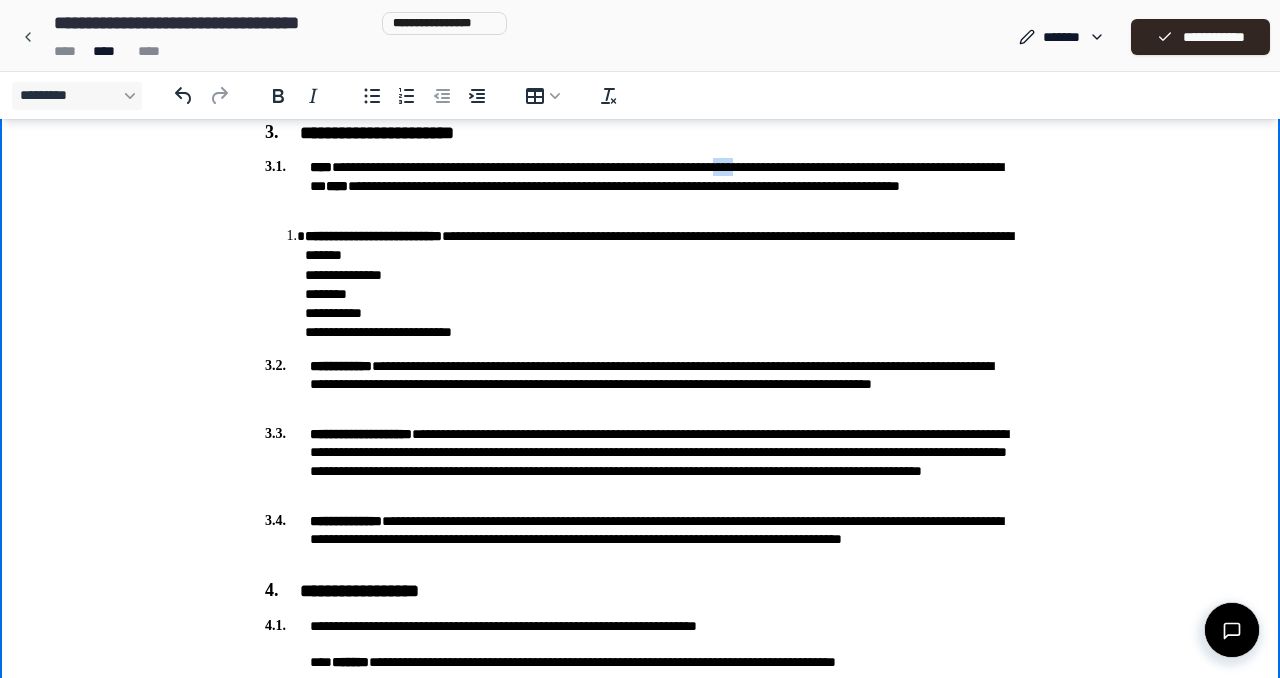 drag, startPoint x: 819, startPoint y: 167, endPoint x: 847, endPoint y: 167, distance: 28 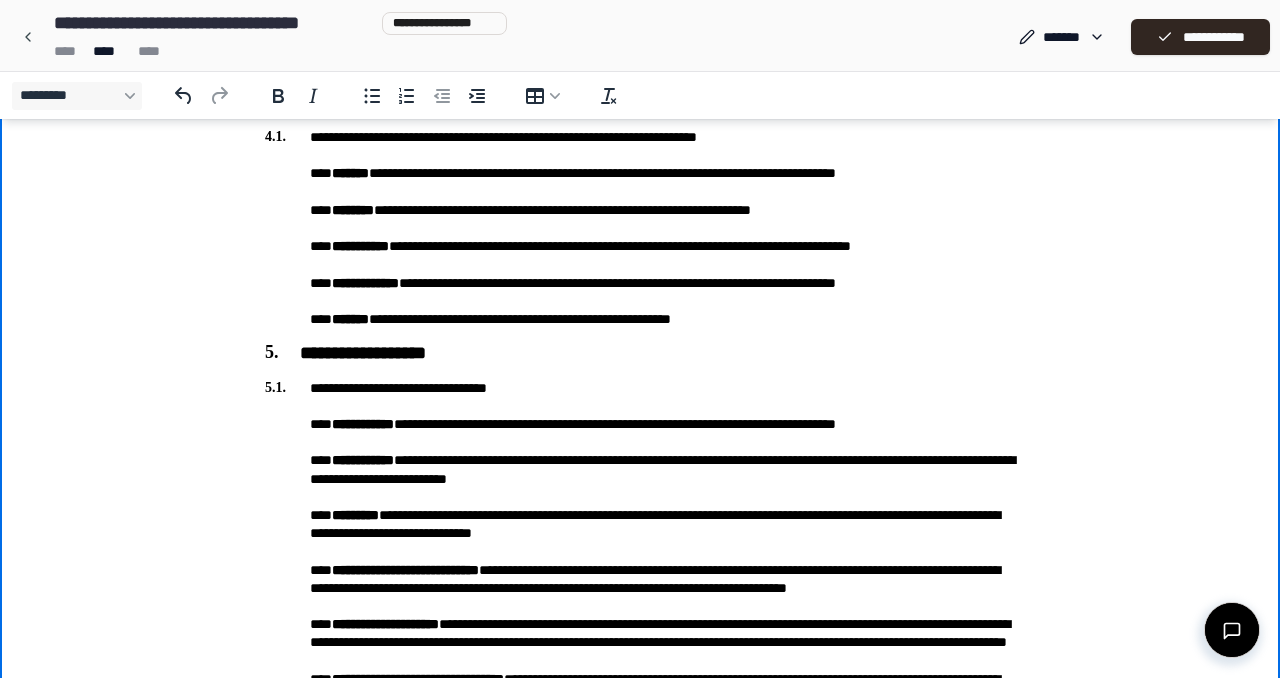 scroll, scrollTop: 880, scrollLeft: 0, axis: vertical 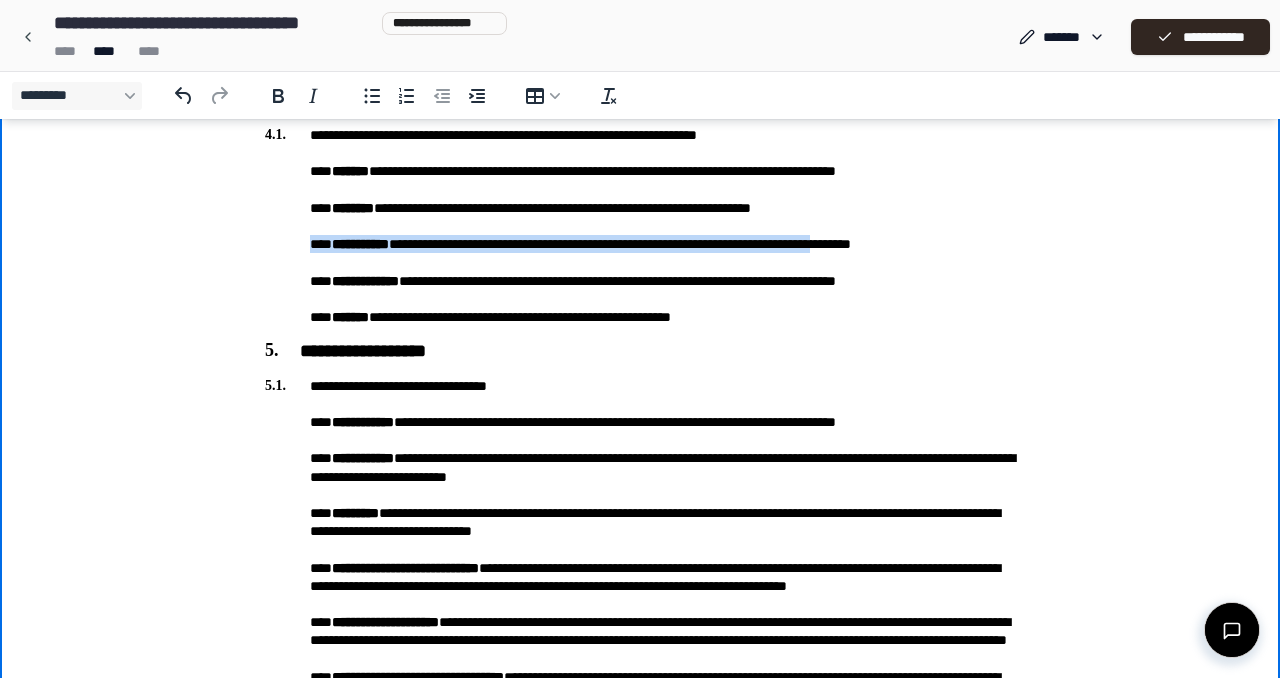 drag, startPoint x: 310, startPoint y: 245, endPoint x: 910, endPoint y: 251, distance: 600.03 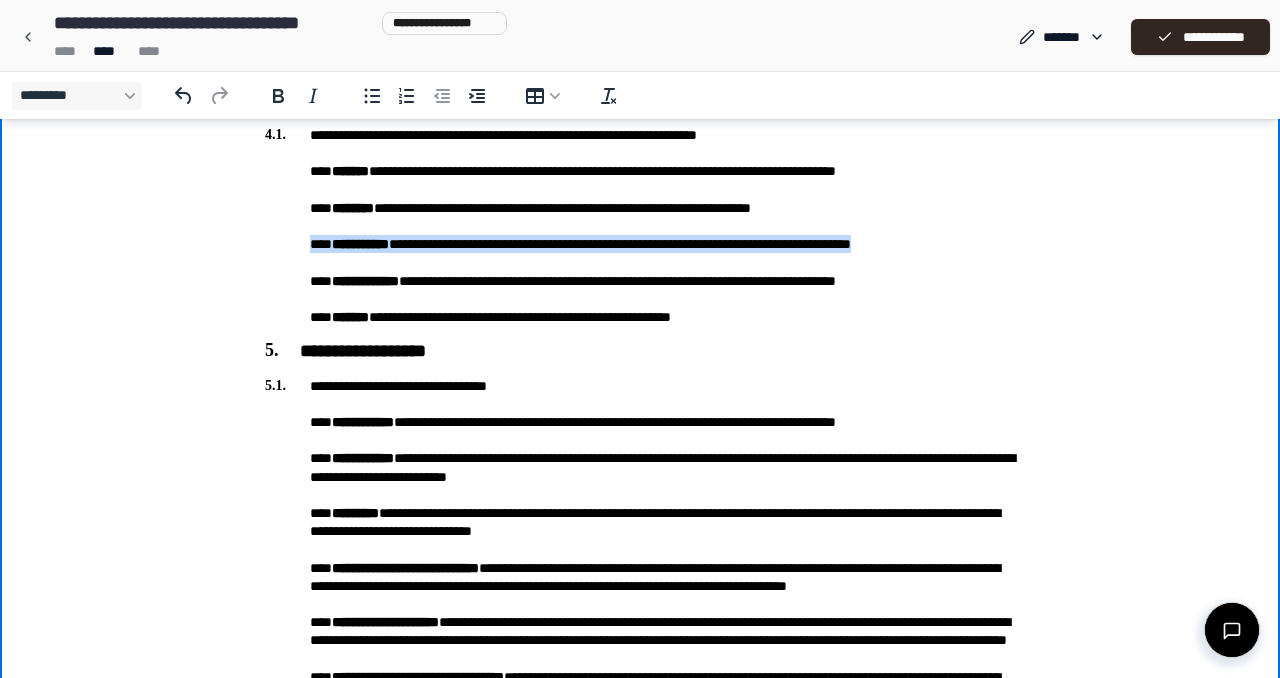 click on "**********" at bounding box center (640, 226) 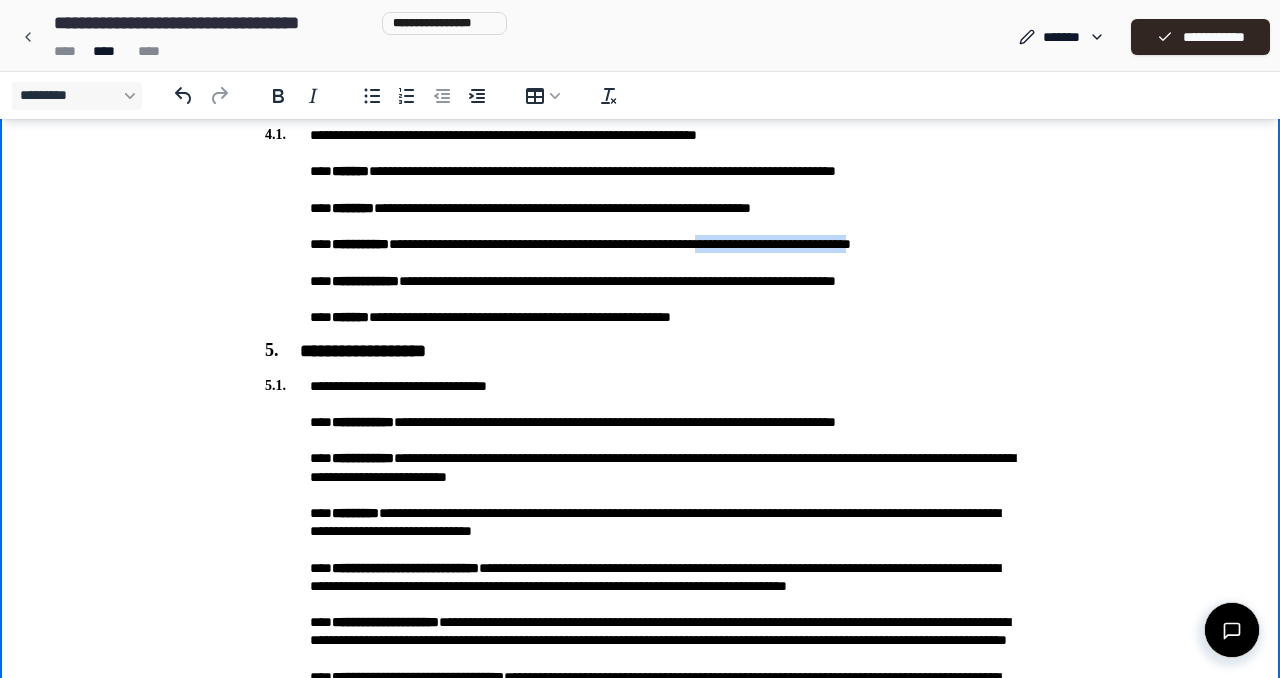 drag, startPoint x: 768, startPoint y: 243, endPoint x: 954, endPoint y: 248, distance: 186.0672 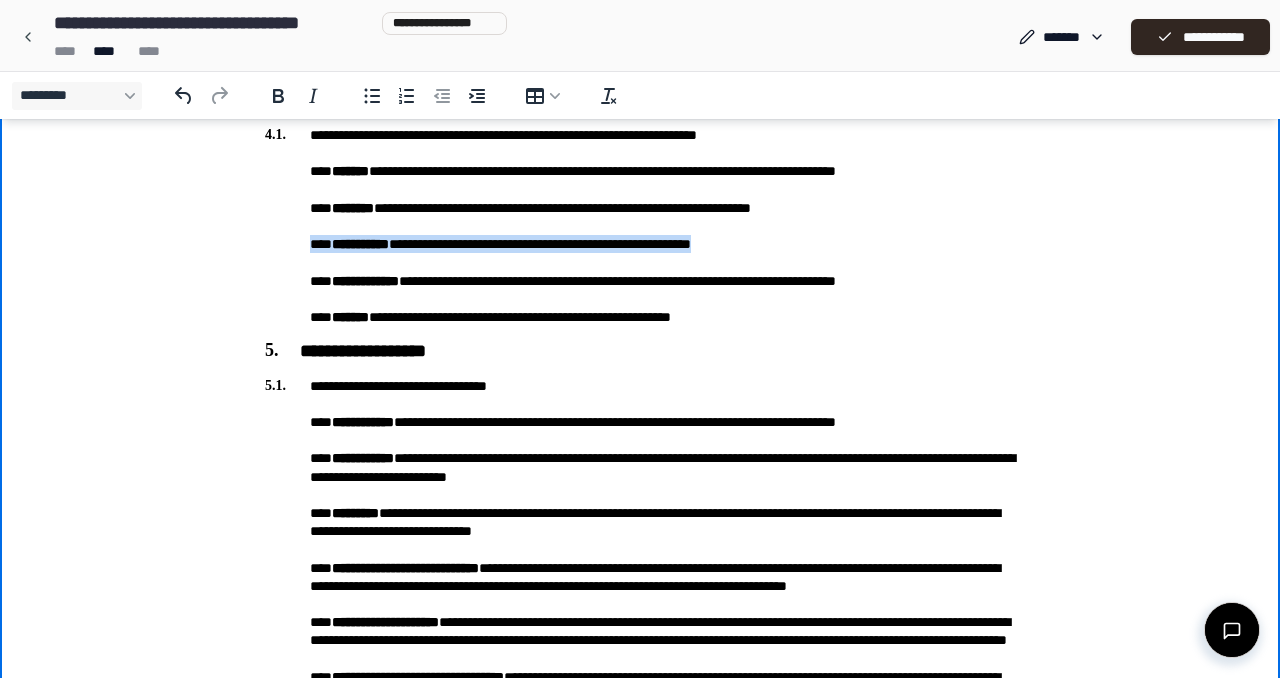 drag, startPoint x: 307, startPoint y: 244, endPoint x: 857, endPoint y: 243, distance: 550.0009 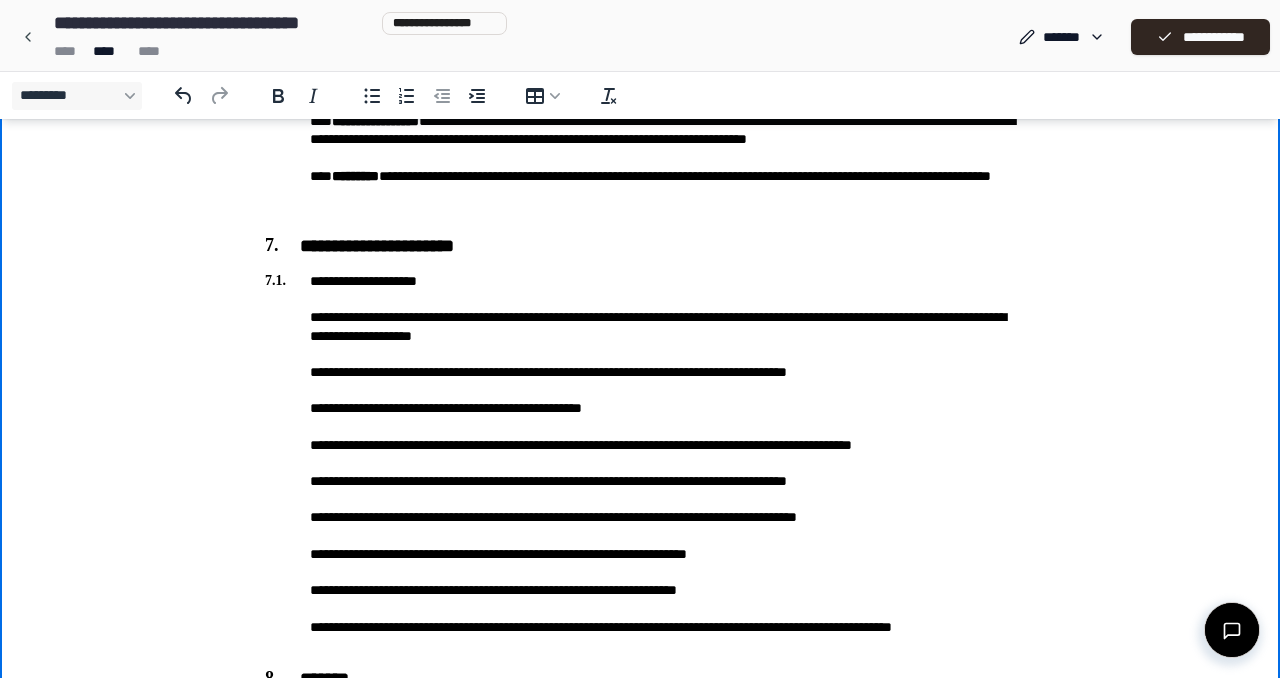 scroll, scrollTop: 2428, scrollLeft: 0, axis: vertical 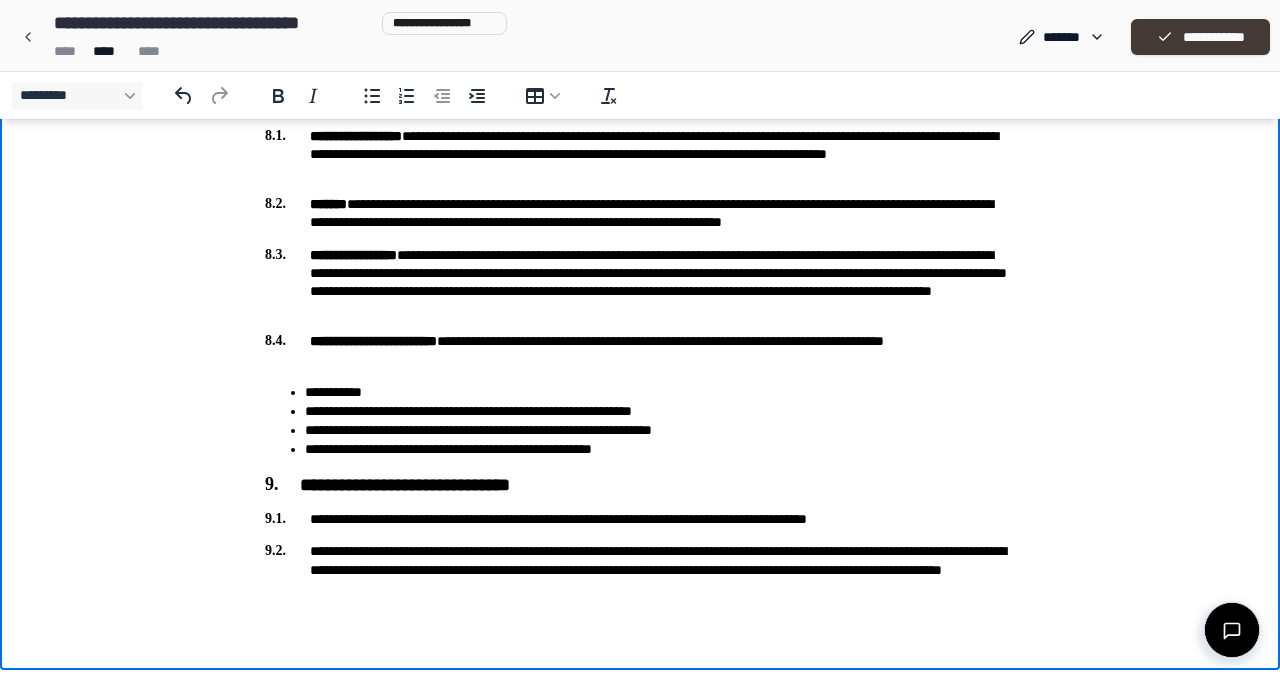 click on "**********" at bounding box center [1200, 37] 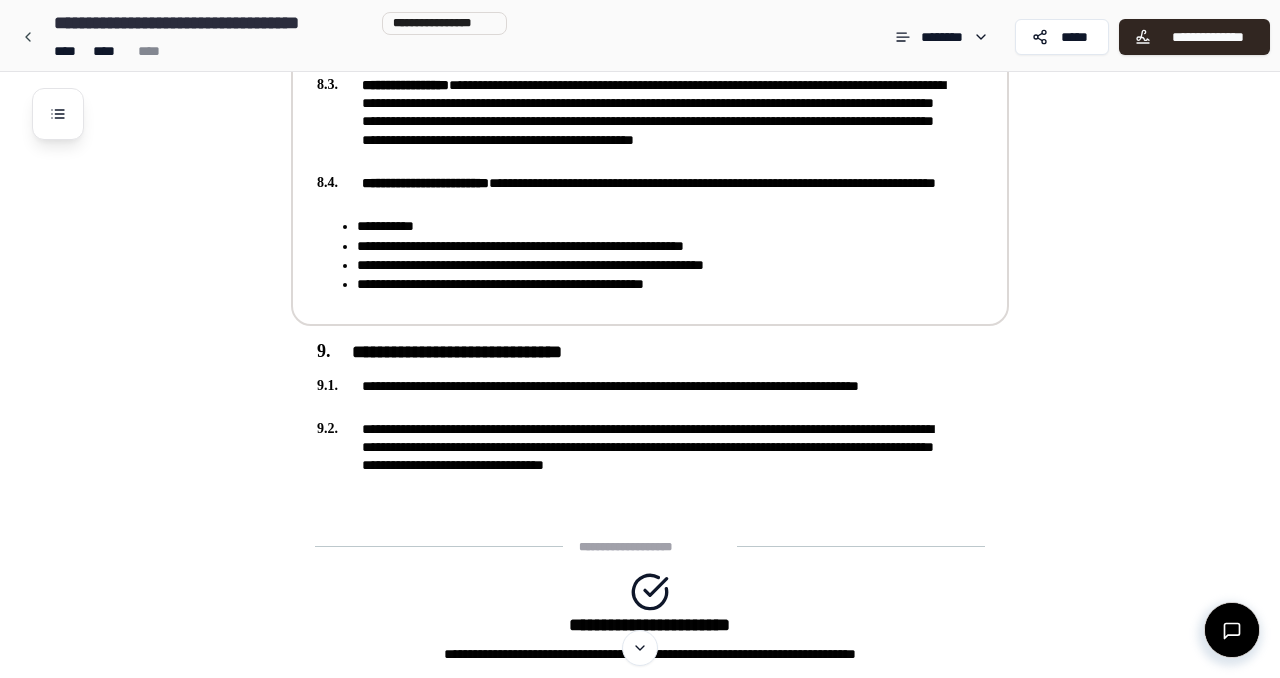 scroll, scrollTop: 3021, scrollLeft: 0, axis: vertical 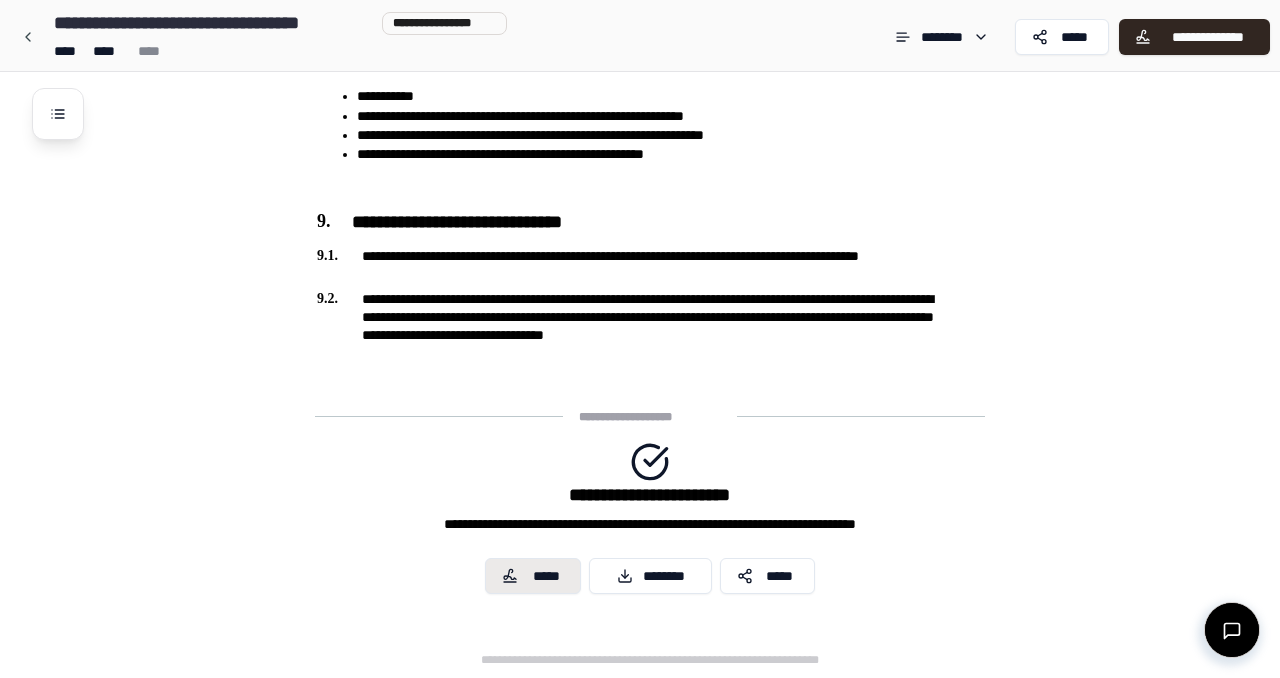 click on "*****" at bounding box center [546, 576] 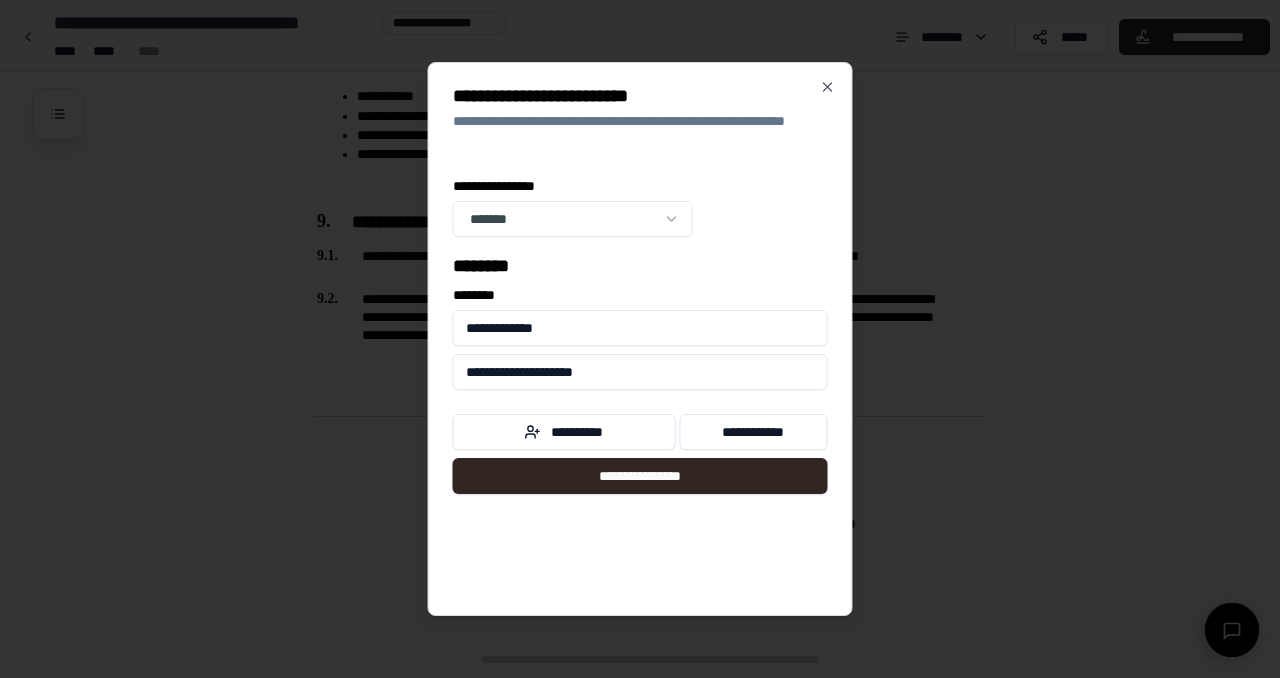 click on "**********" at bounding box center [640, 328] 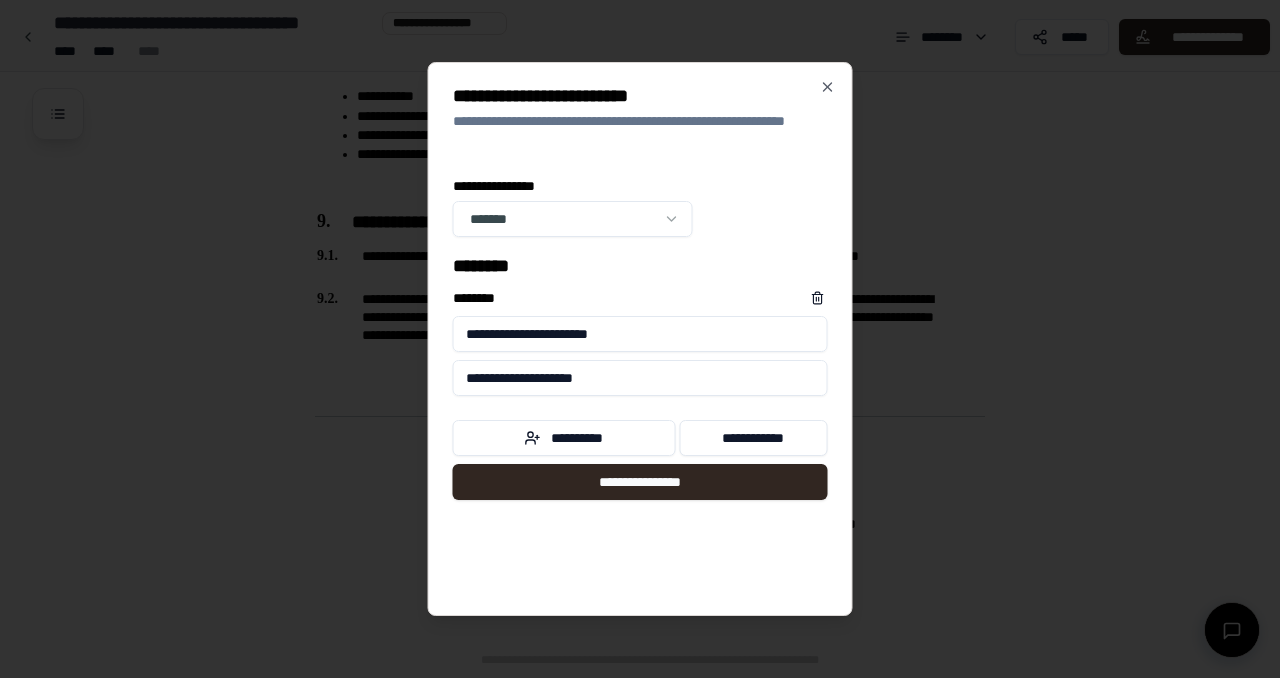 click on "**********" at bounding box center (640, 334) 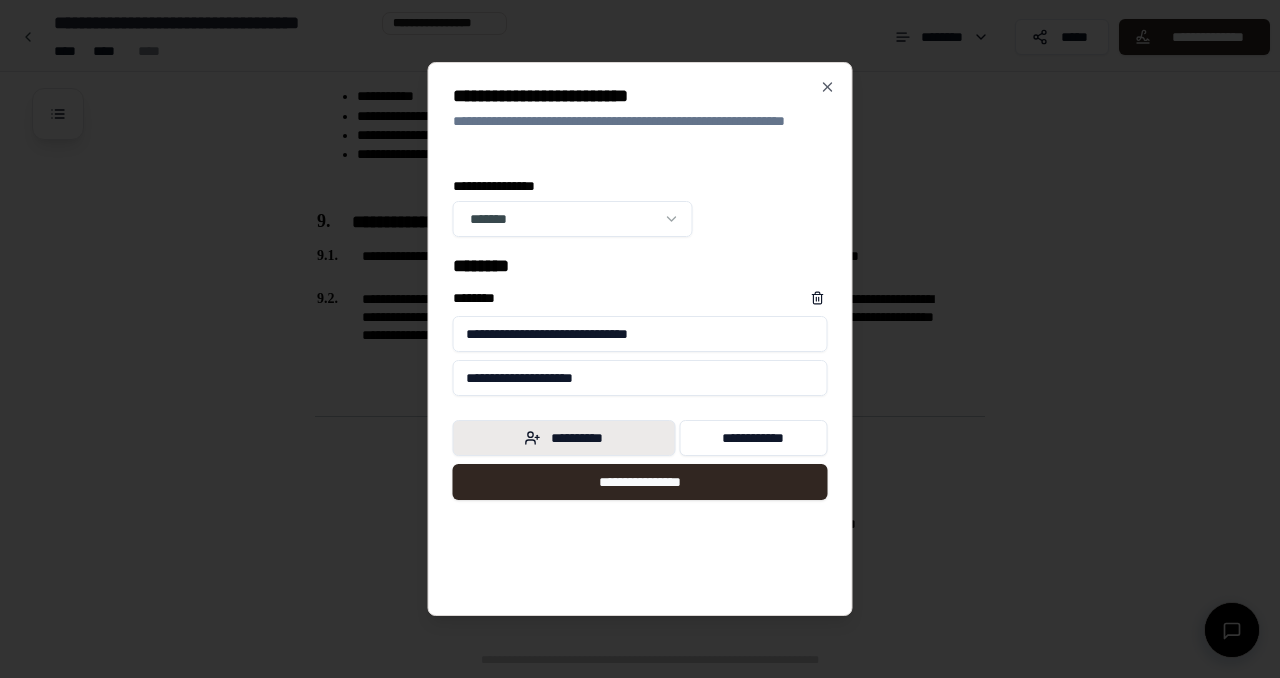 type on "**********" 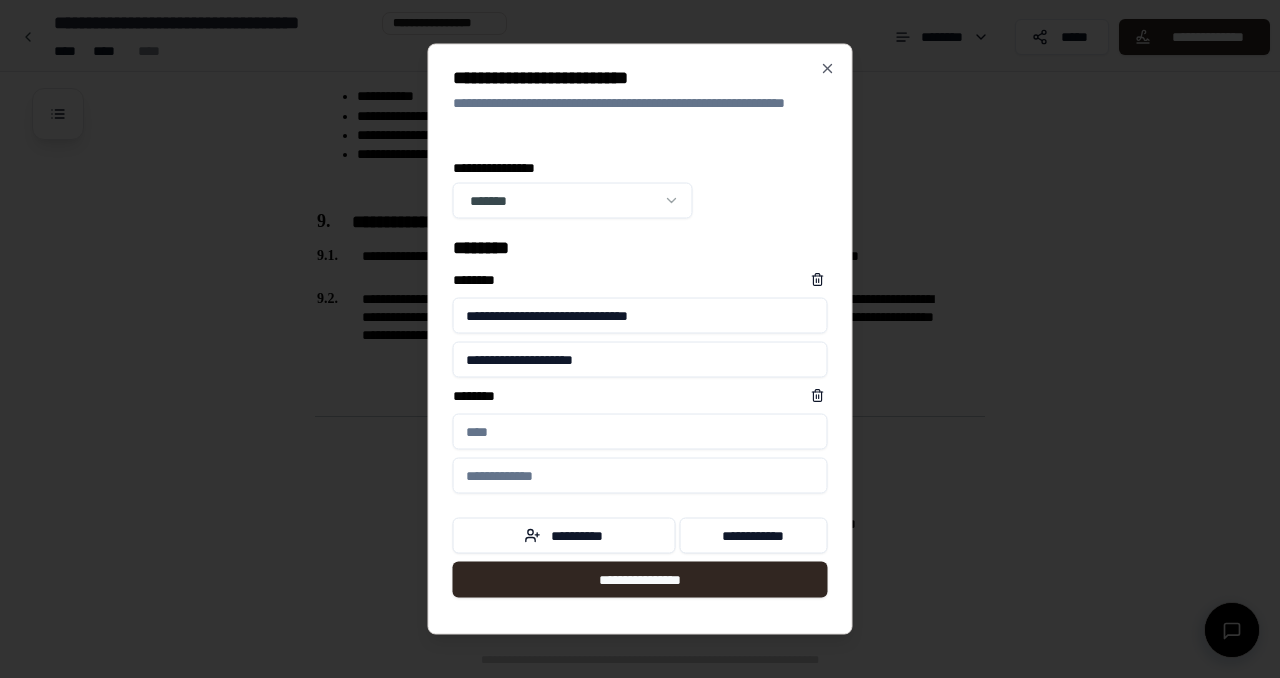 click on "******   *" at bounding box center (640, 432) 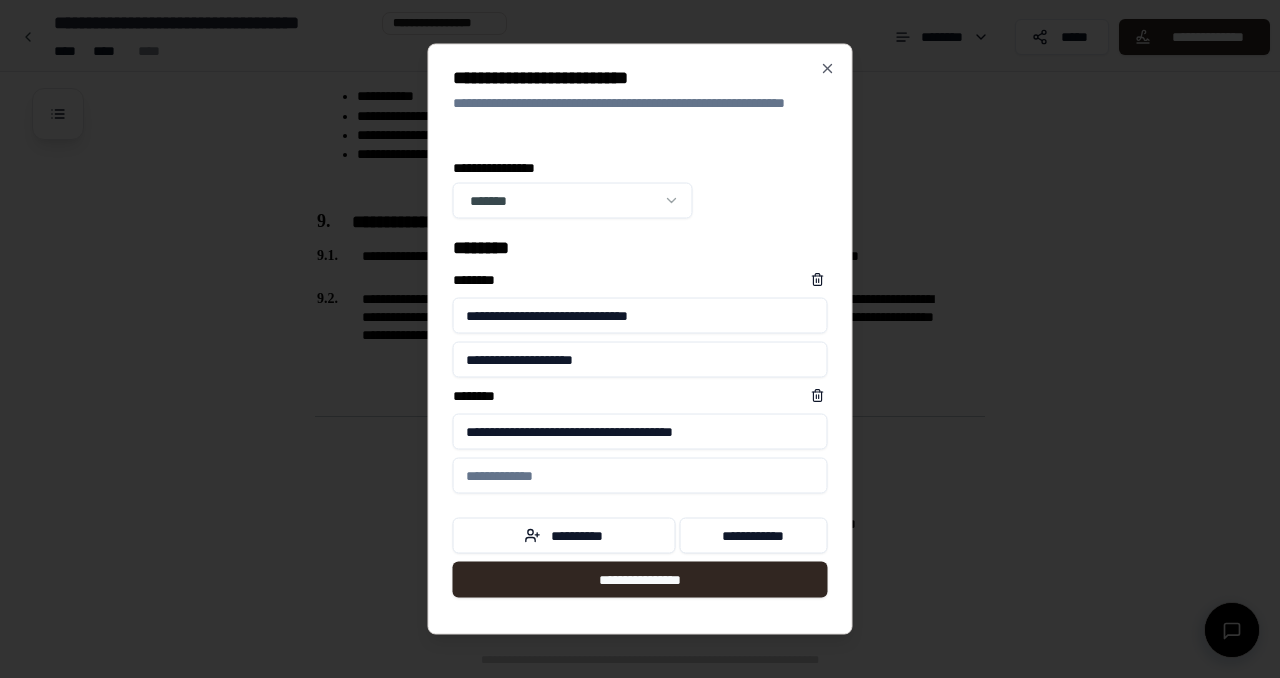 click on "**********" at bounding box center [640, 432] 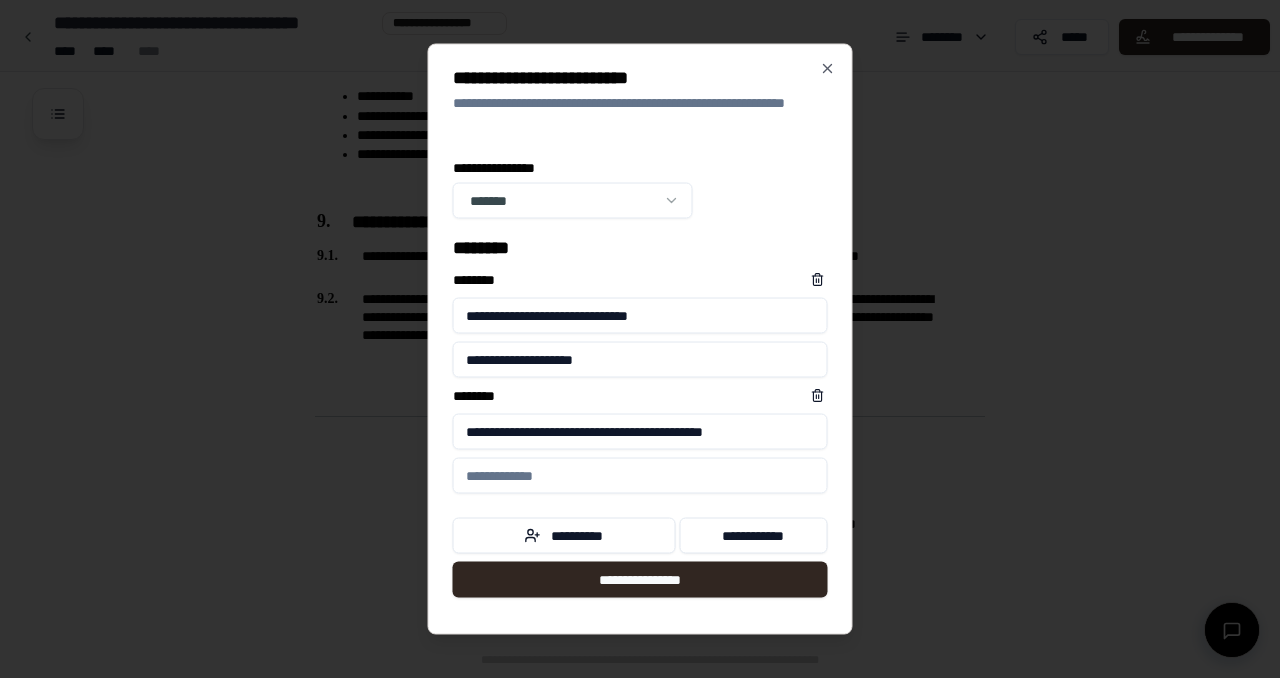 type on "**********" 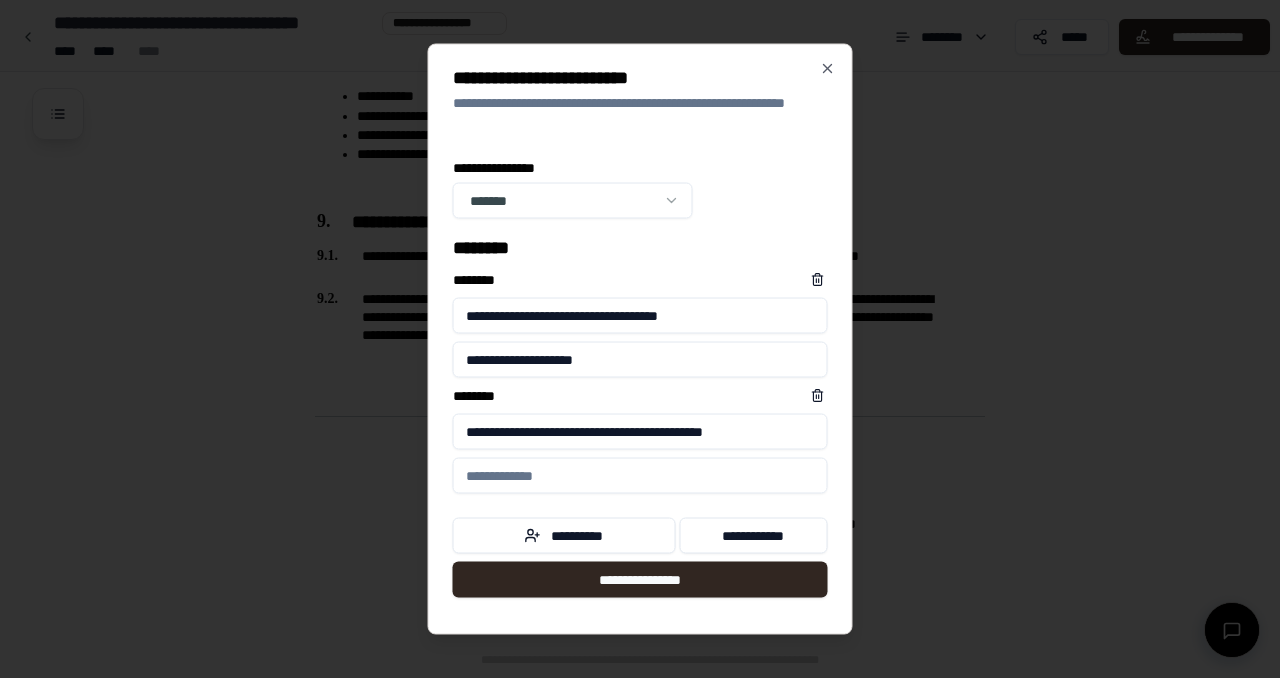 type on "**********" 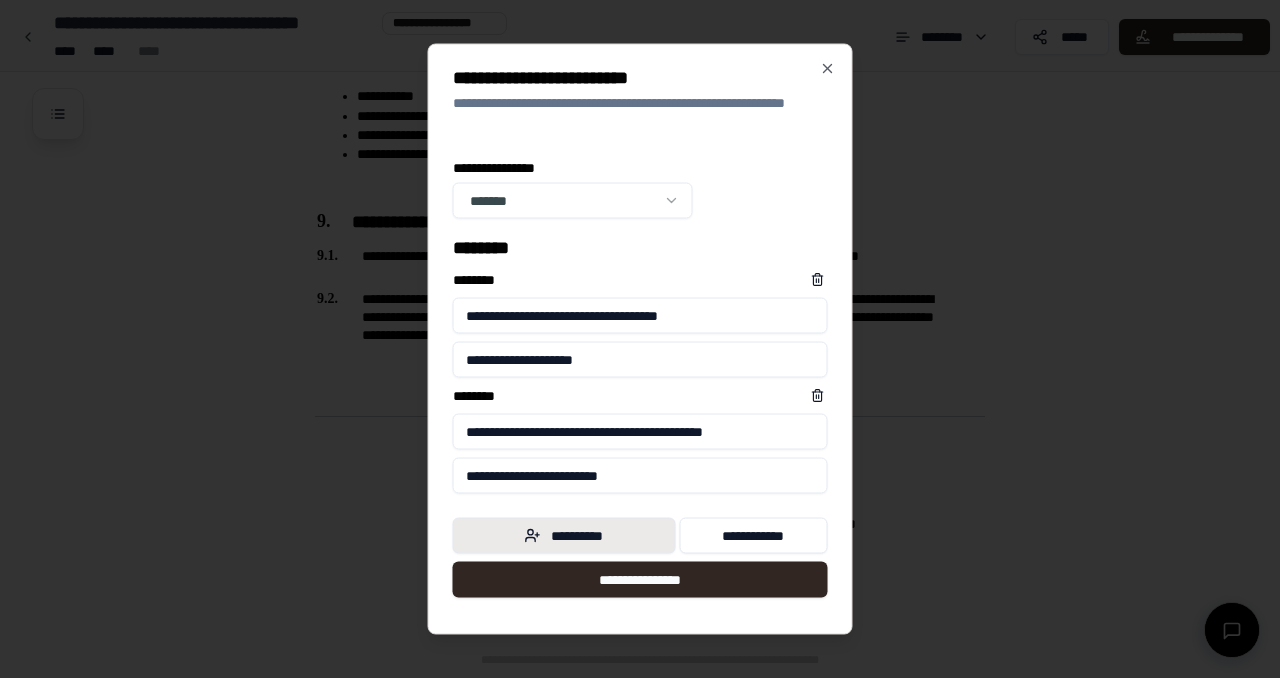 type on "**********" 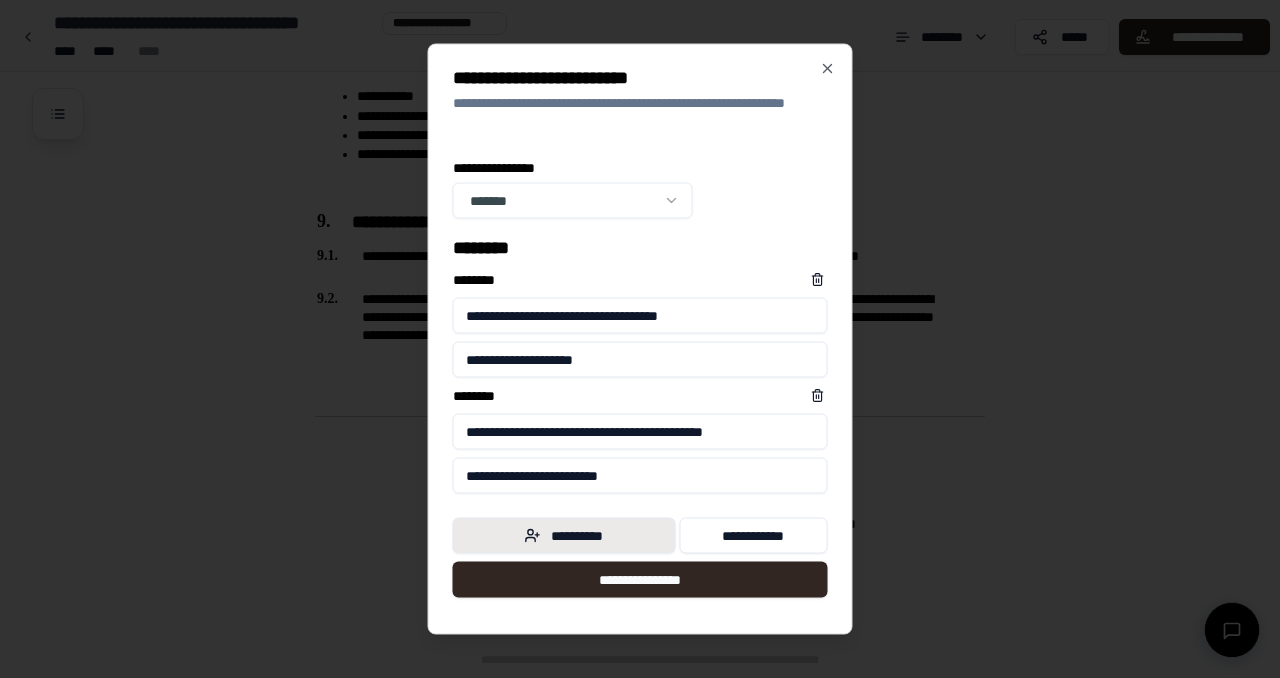 click on "**********" at bounding box center (564, 536) 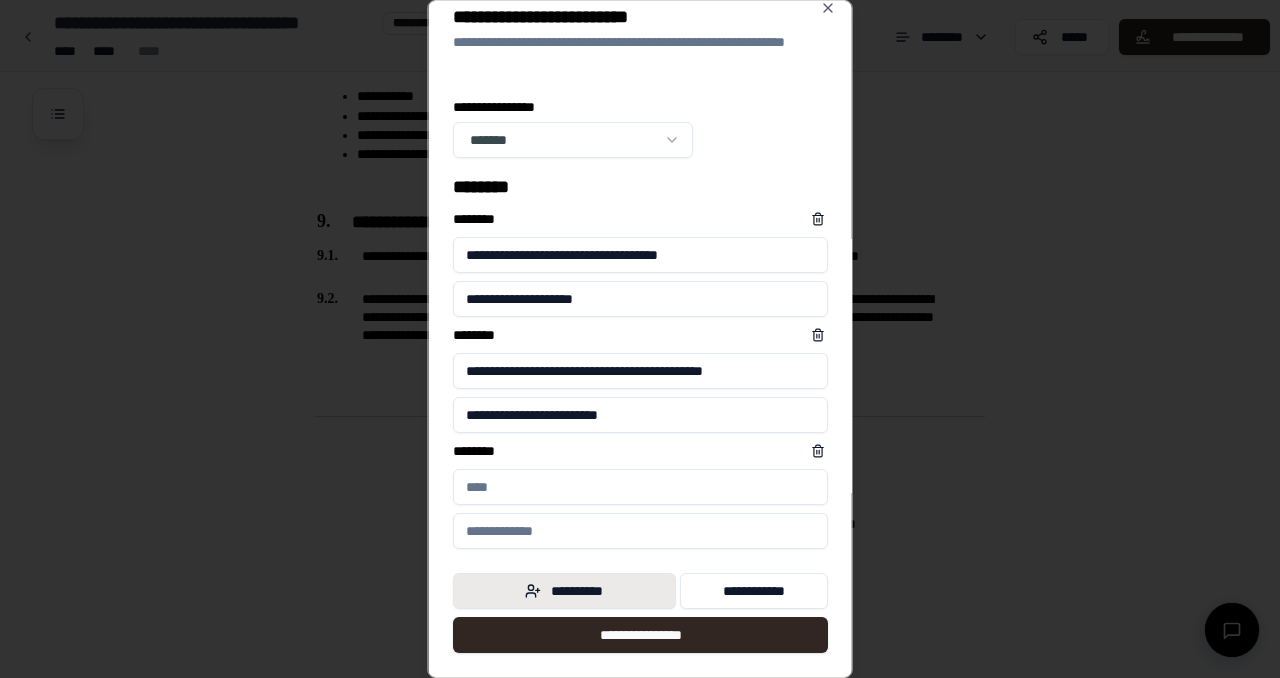 scroll, scrollTop: 29, scrollLeft: 0, axis: vertical 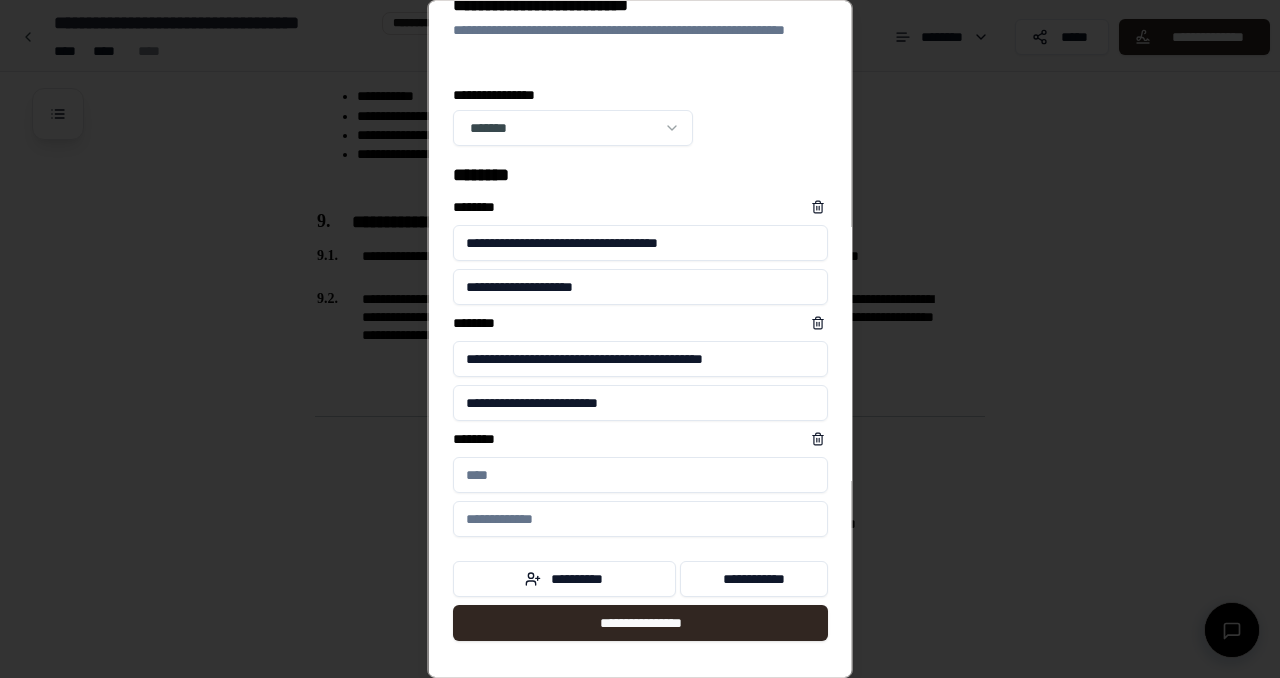 click on "******   *" at bounding box center [640, 475] 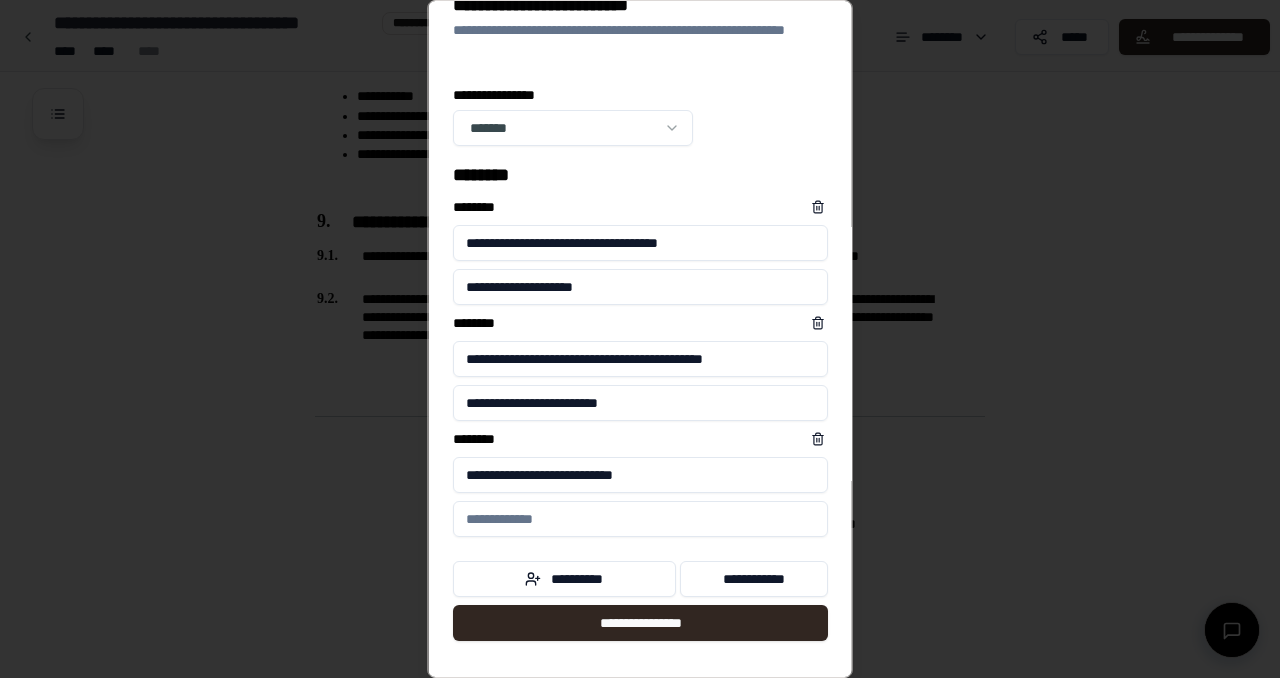 type on "**********" 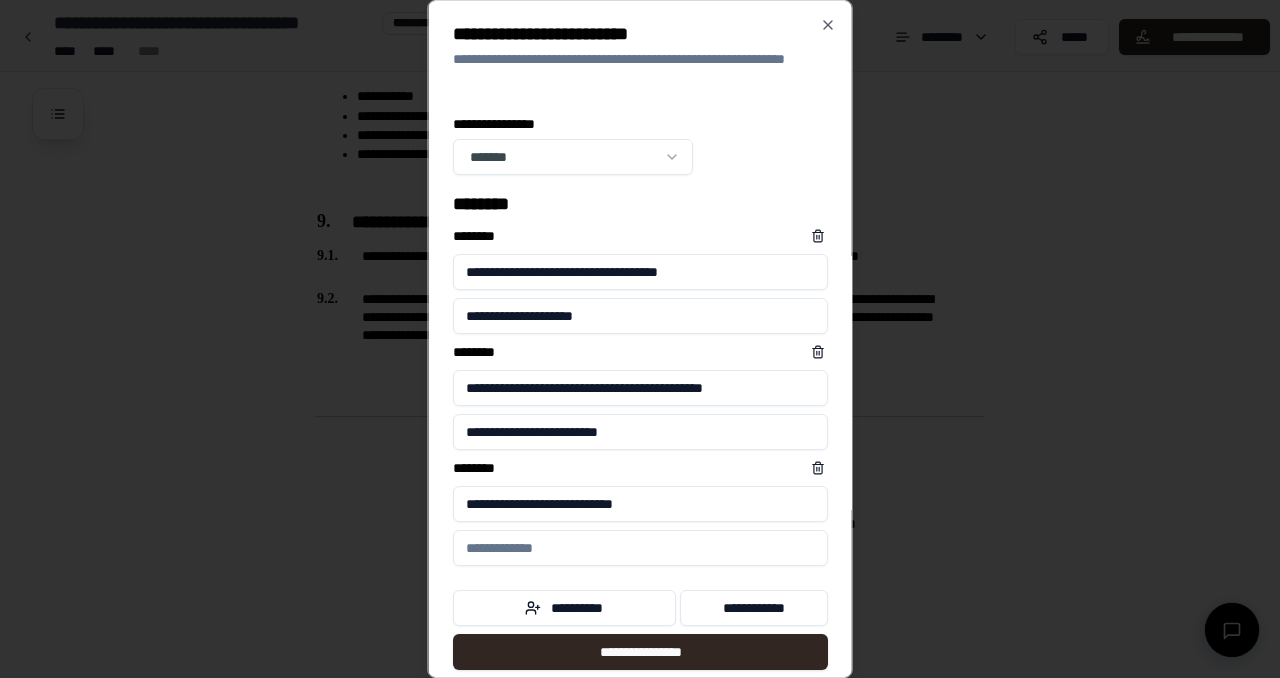 scroll, scrollTop: 29, scrollLeft: 0, axis: vertical 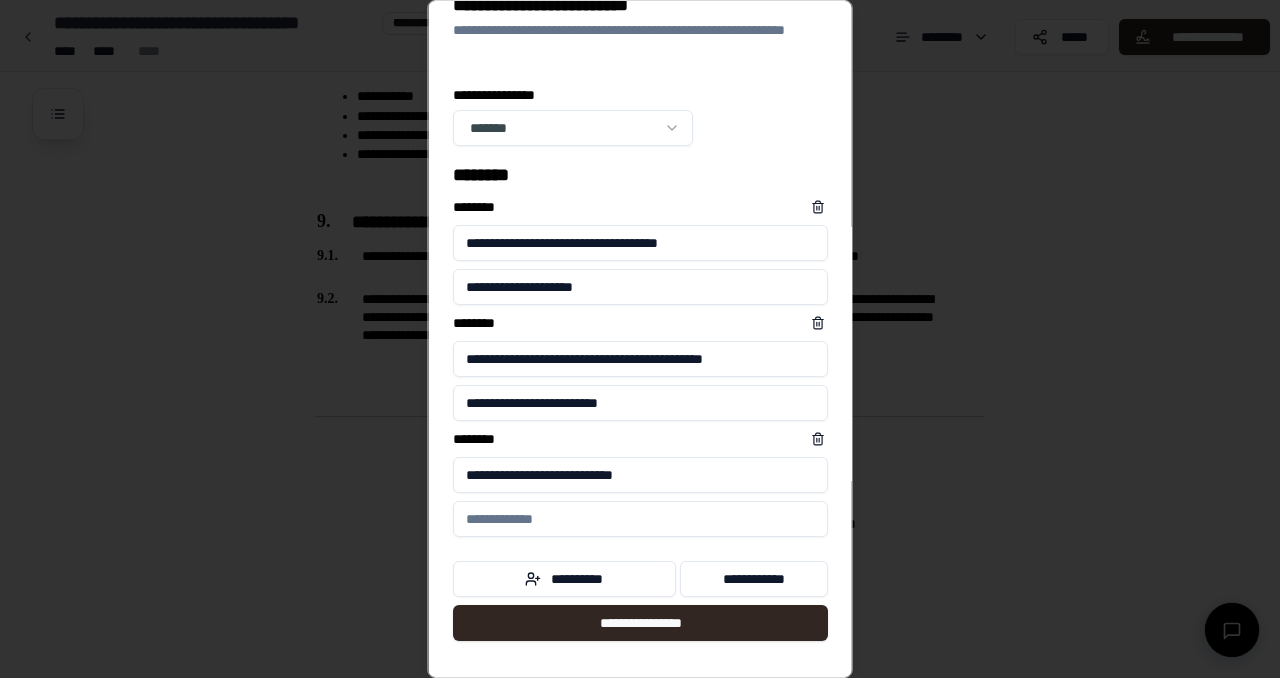 click on "**********" at bounding box center (640, 403) 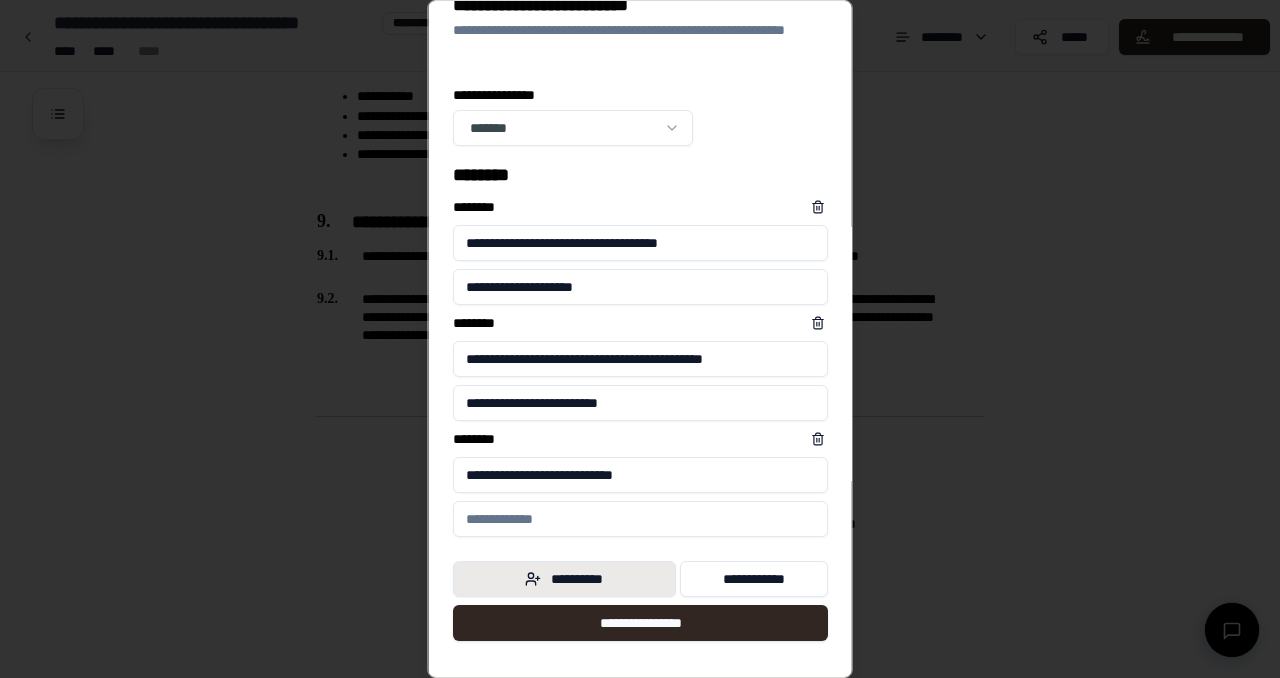 click on "**********" at bounding box center (564, 579) 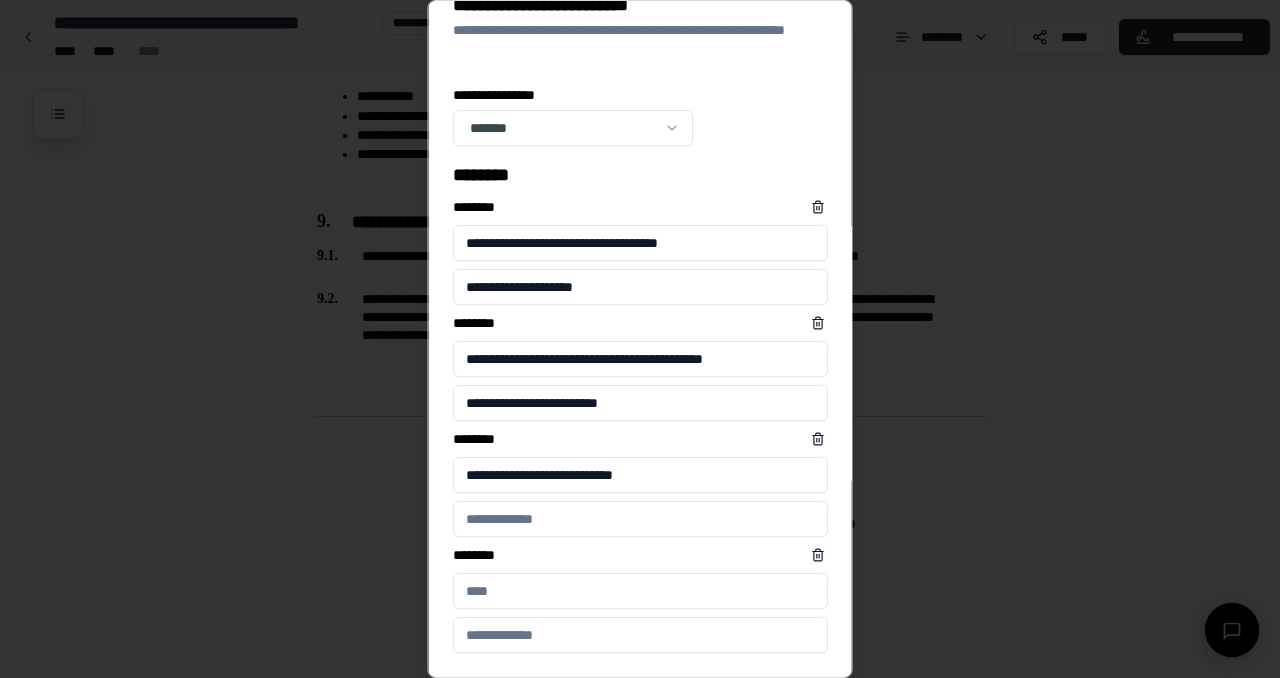 click on "******   *" at bounding box center [640, 591] 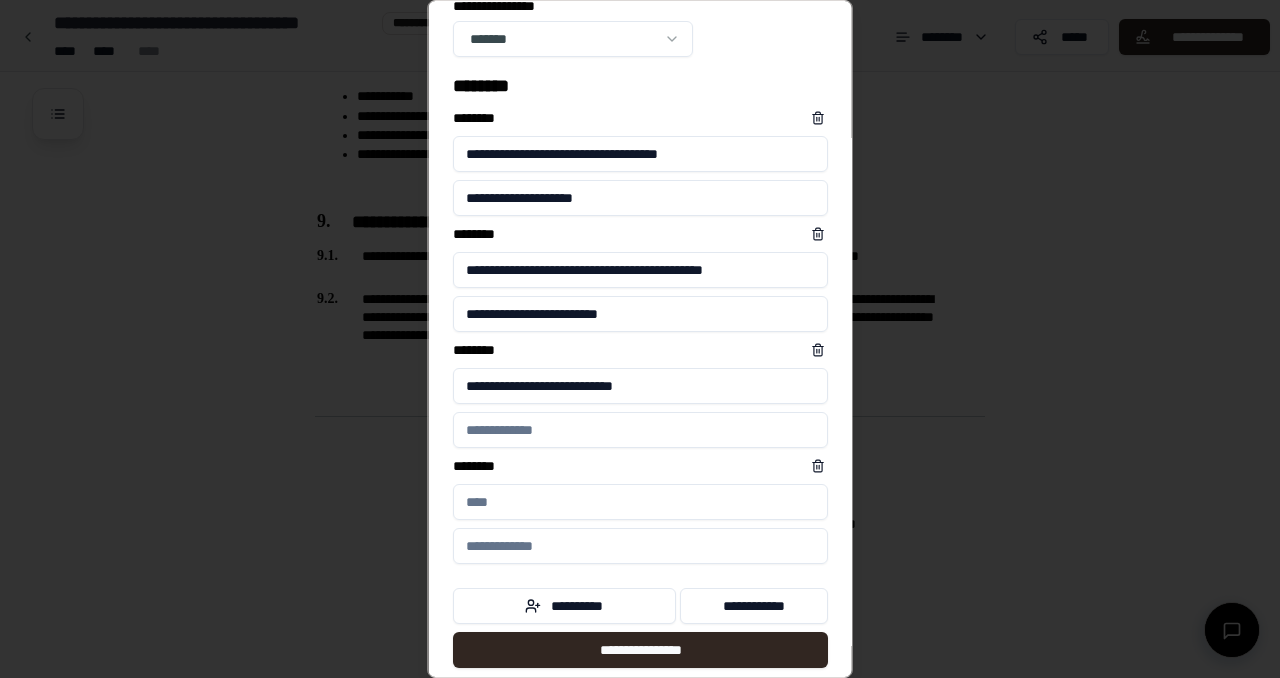 scroll, scrollTop: 145, scrollLeft: 0, axis: vertical 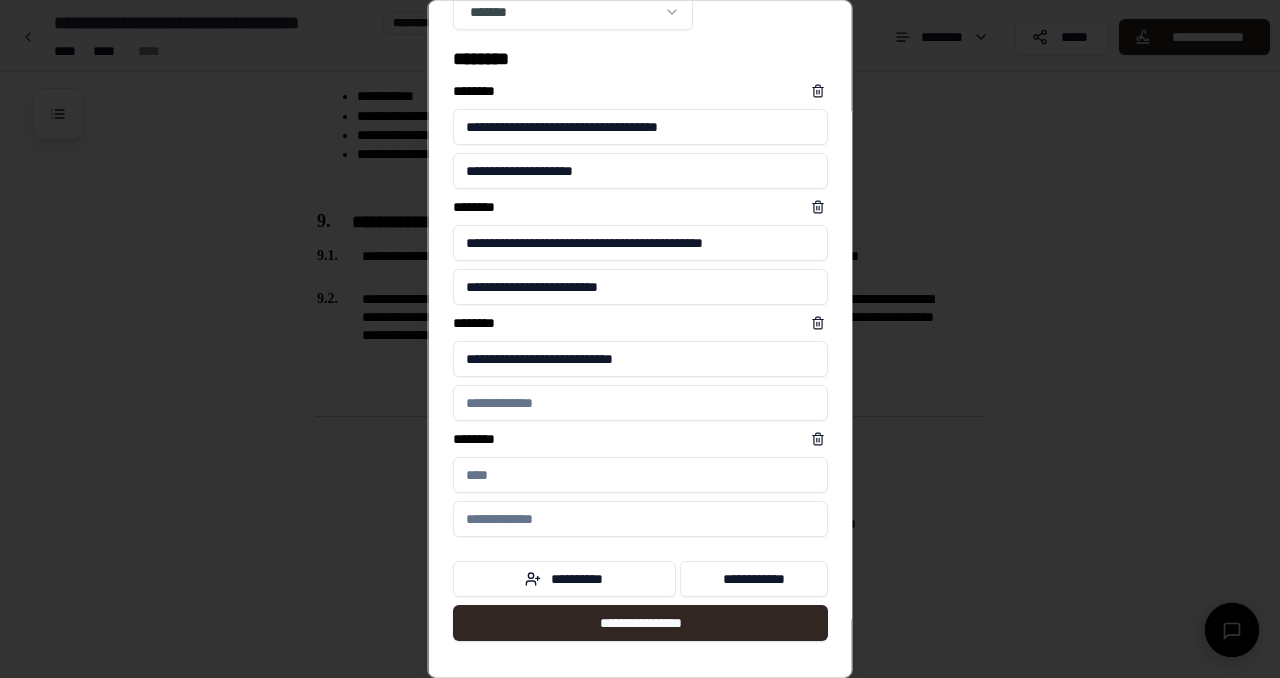 click on "******   *" at bounding box center (640, 475) 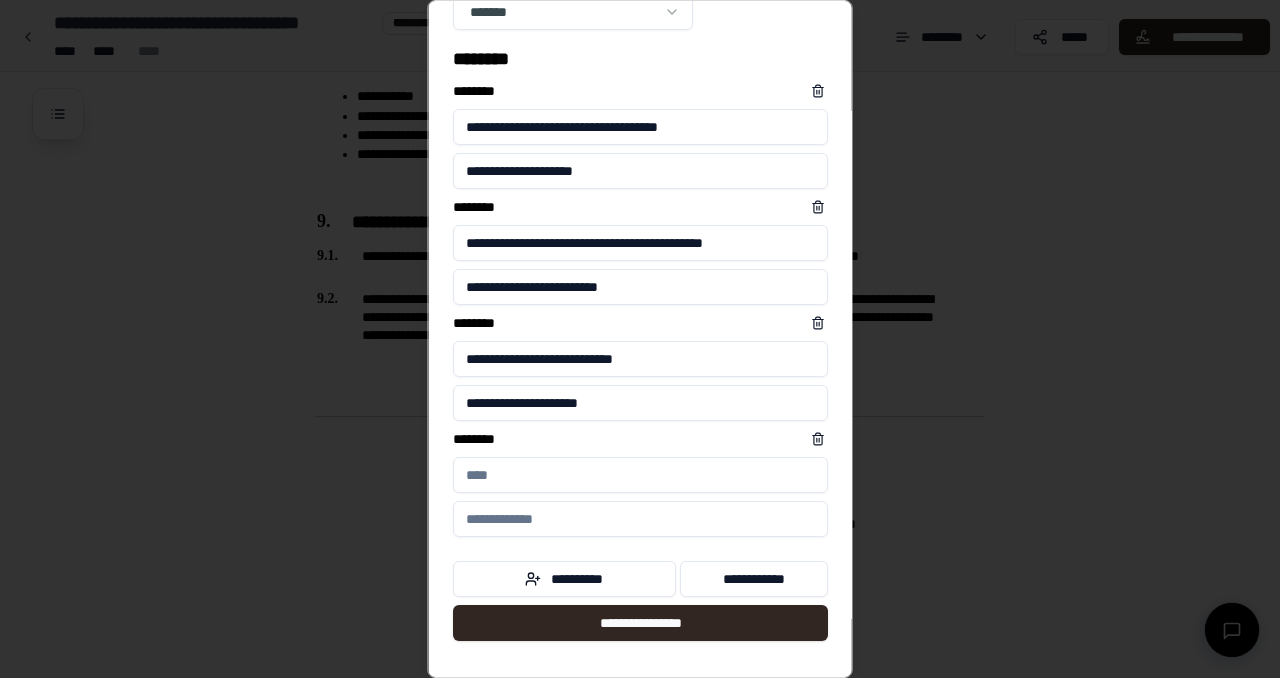 type on "**********" 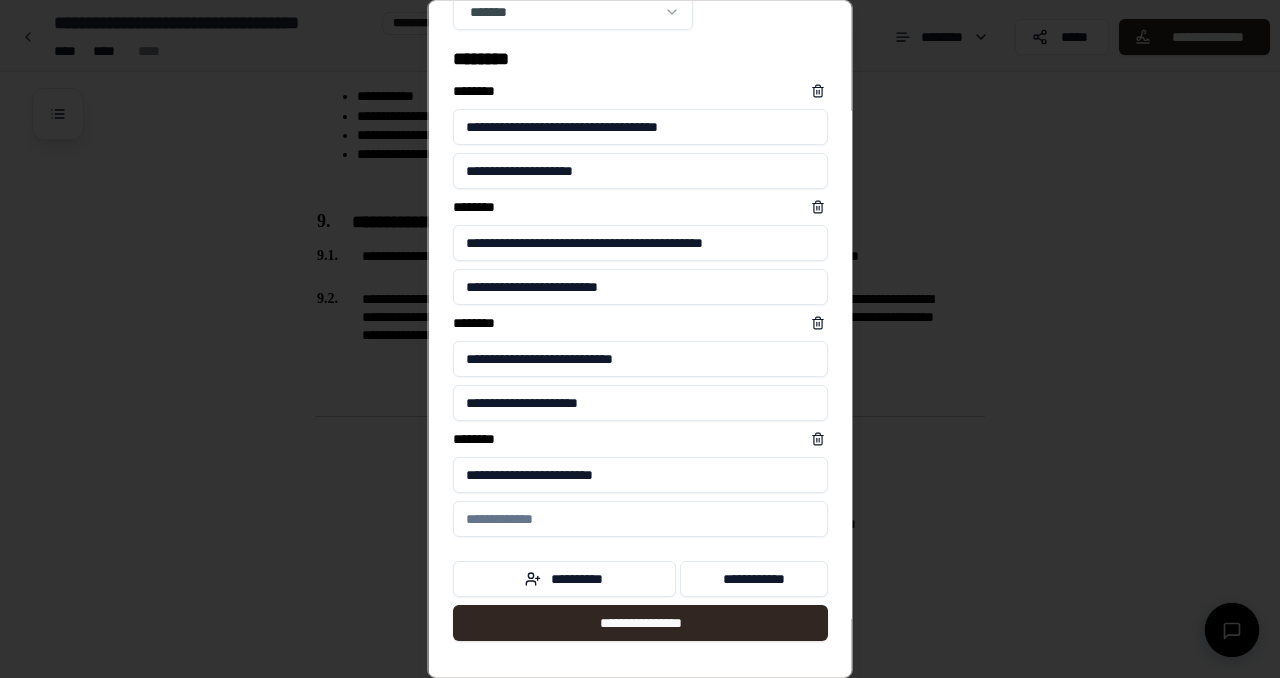click on "**********" at bounding box center [640, 475] 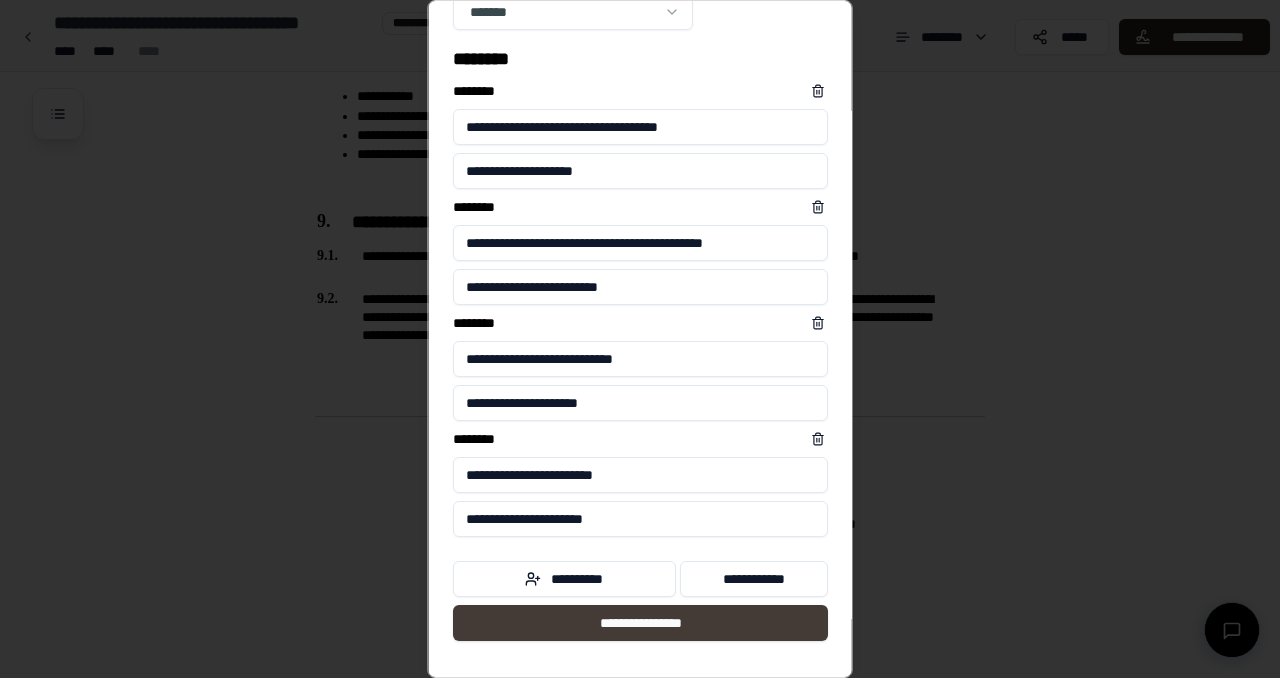type on "**********" 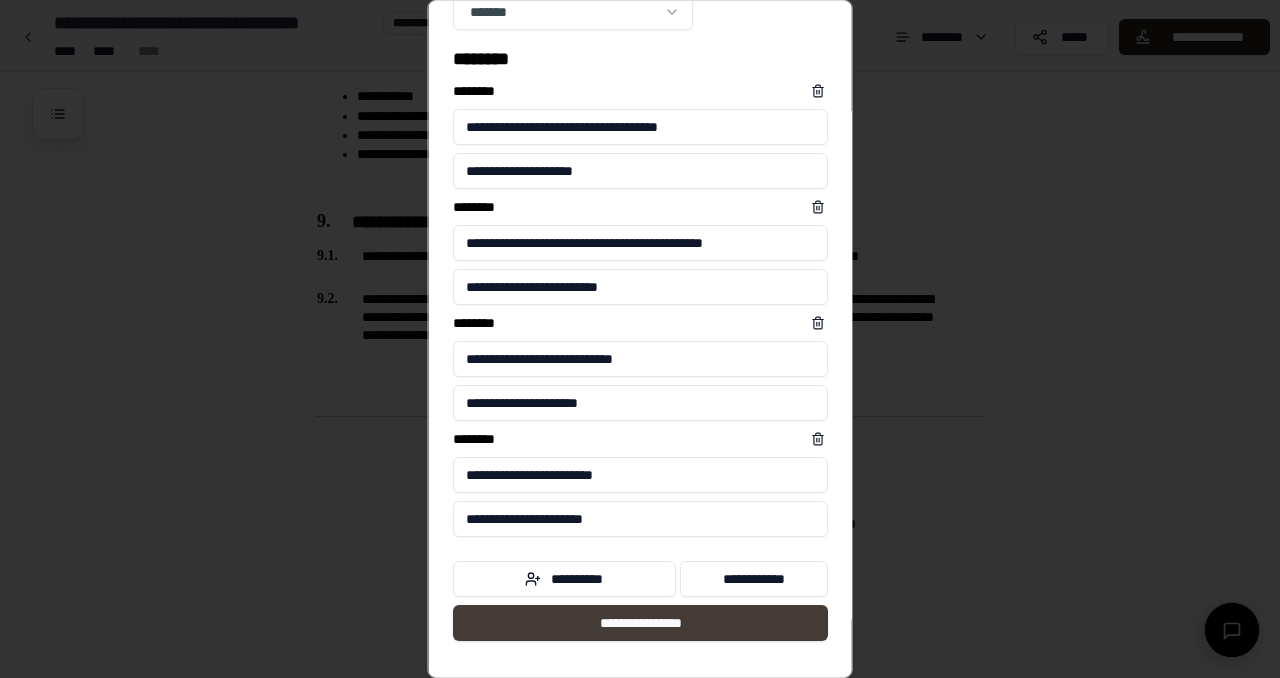 click on "**********" at bounding box center (640, 623) 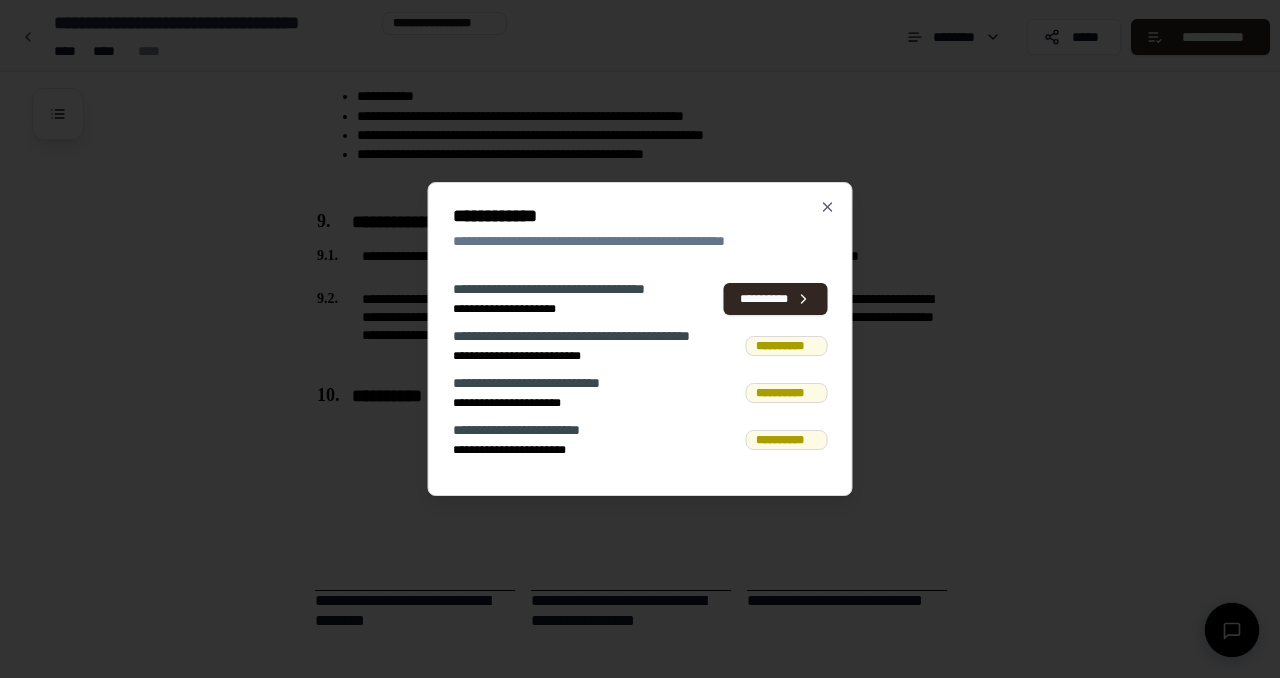 scroll, scrollTop: 3429, scrollLeft: 0, axis: vertical 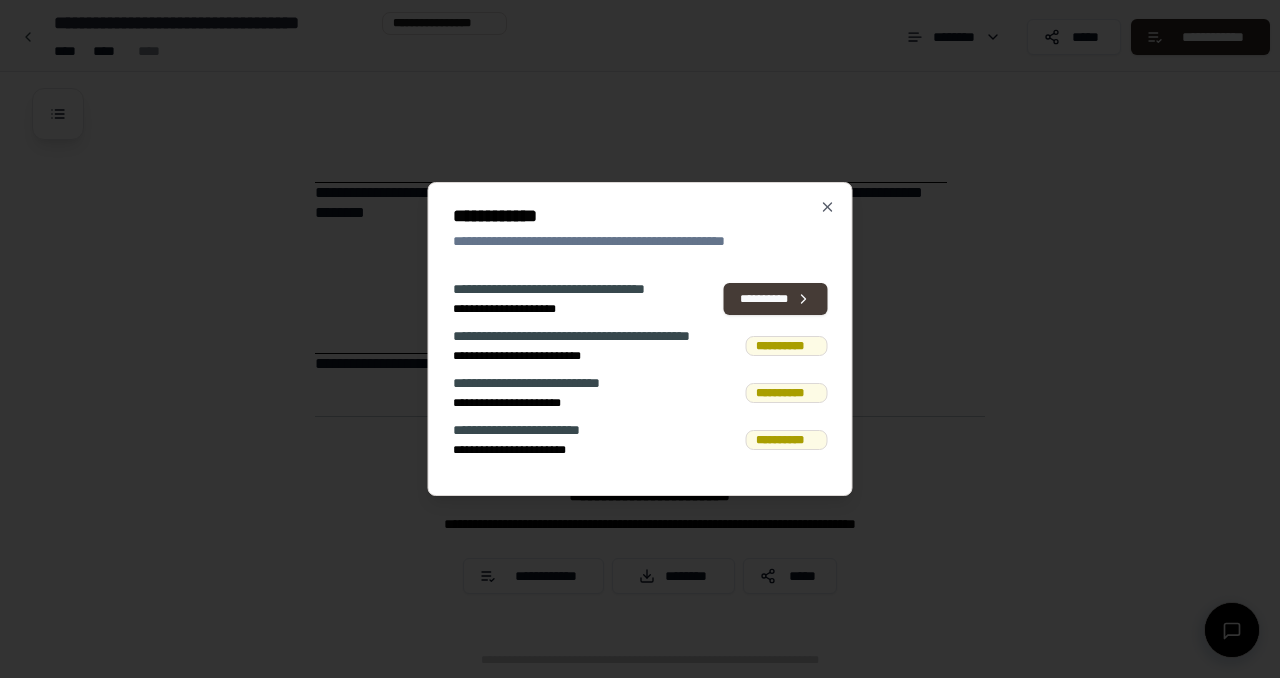 click on "**********" at bounding box center (776, 299) 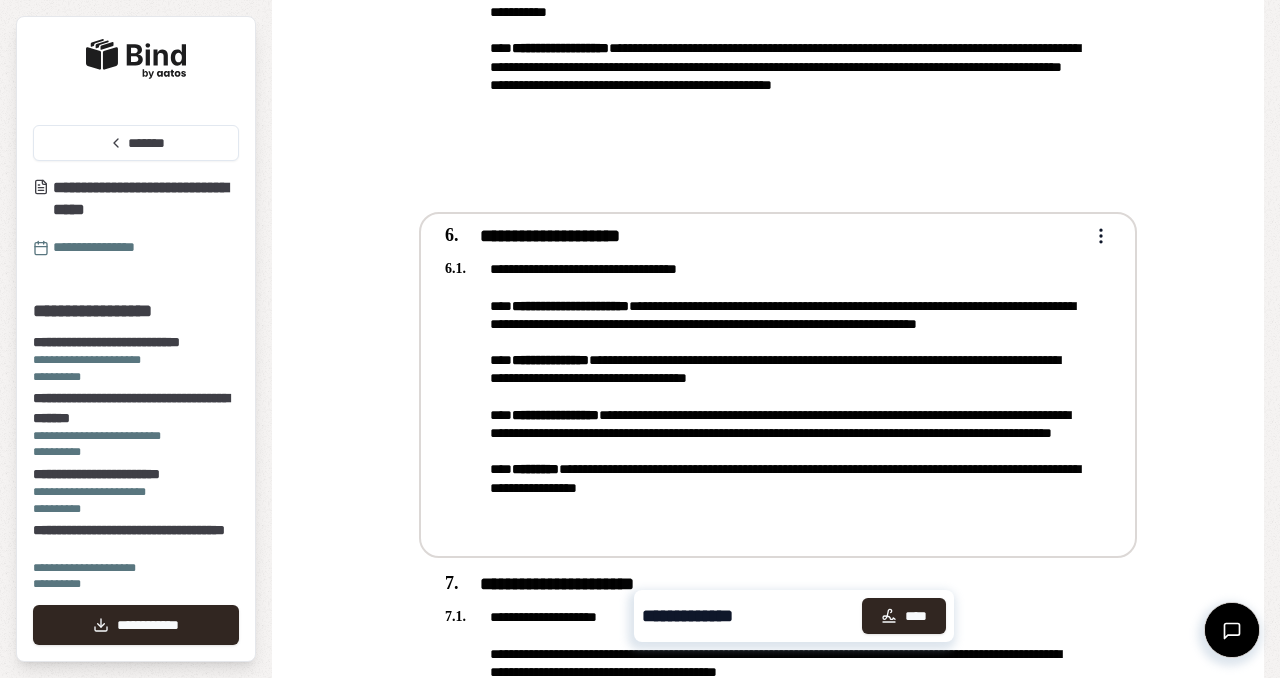 scroll, scrollTop: 3157, scrollLeft: 0, axis: vertical 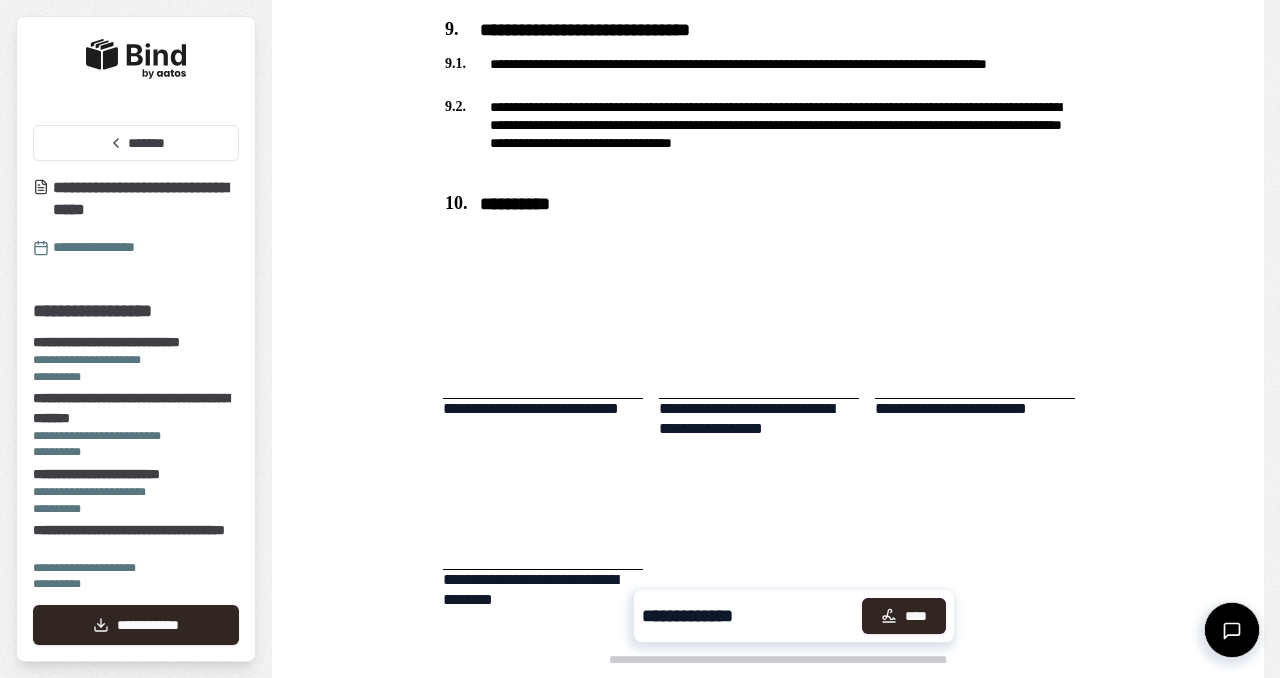 click at bounding box center (543, 512) 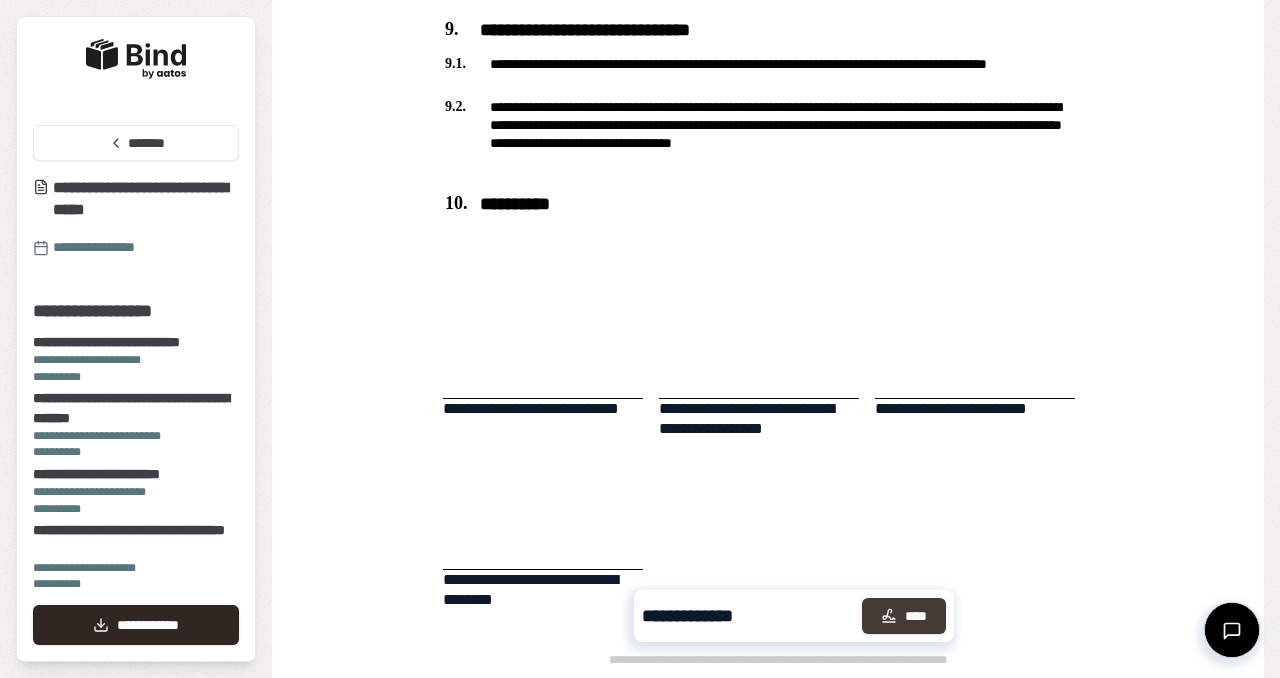 click on "****" at bounding box center [904, 616] 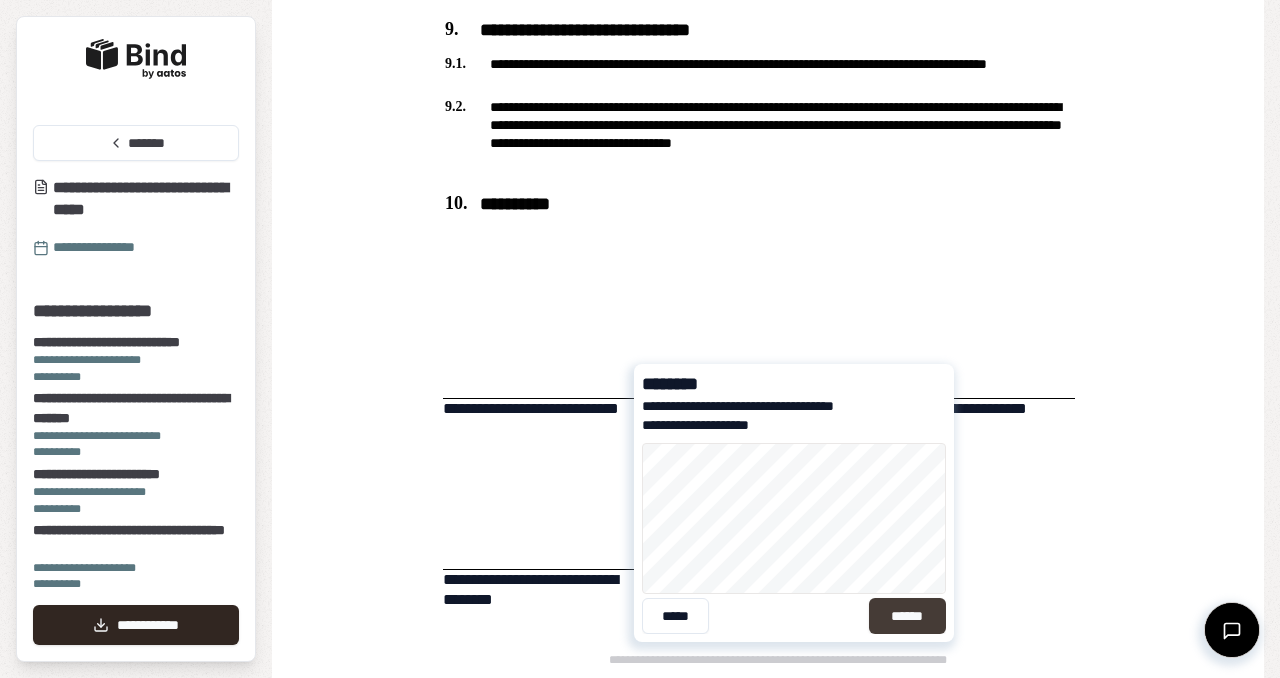 click on "******" at bounding box center (907, 616) 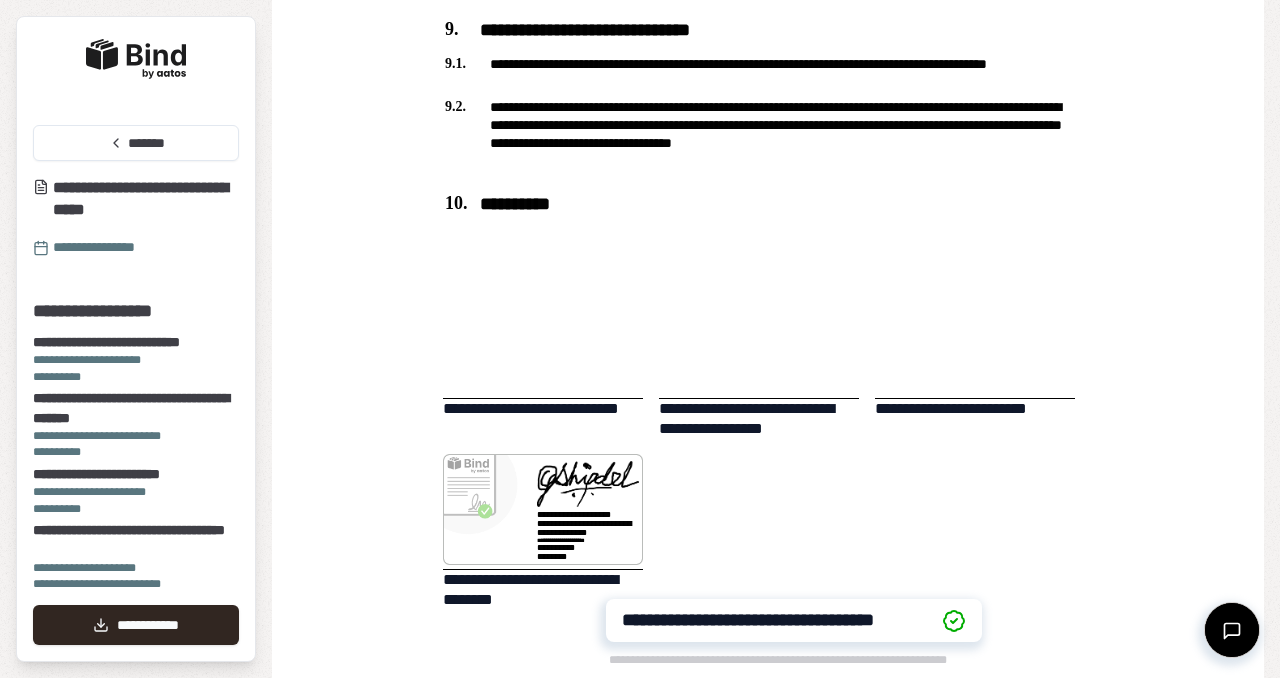 click at bounding box center [759, 341] 